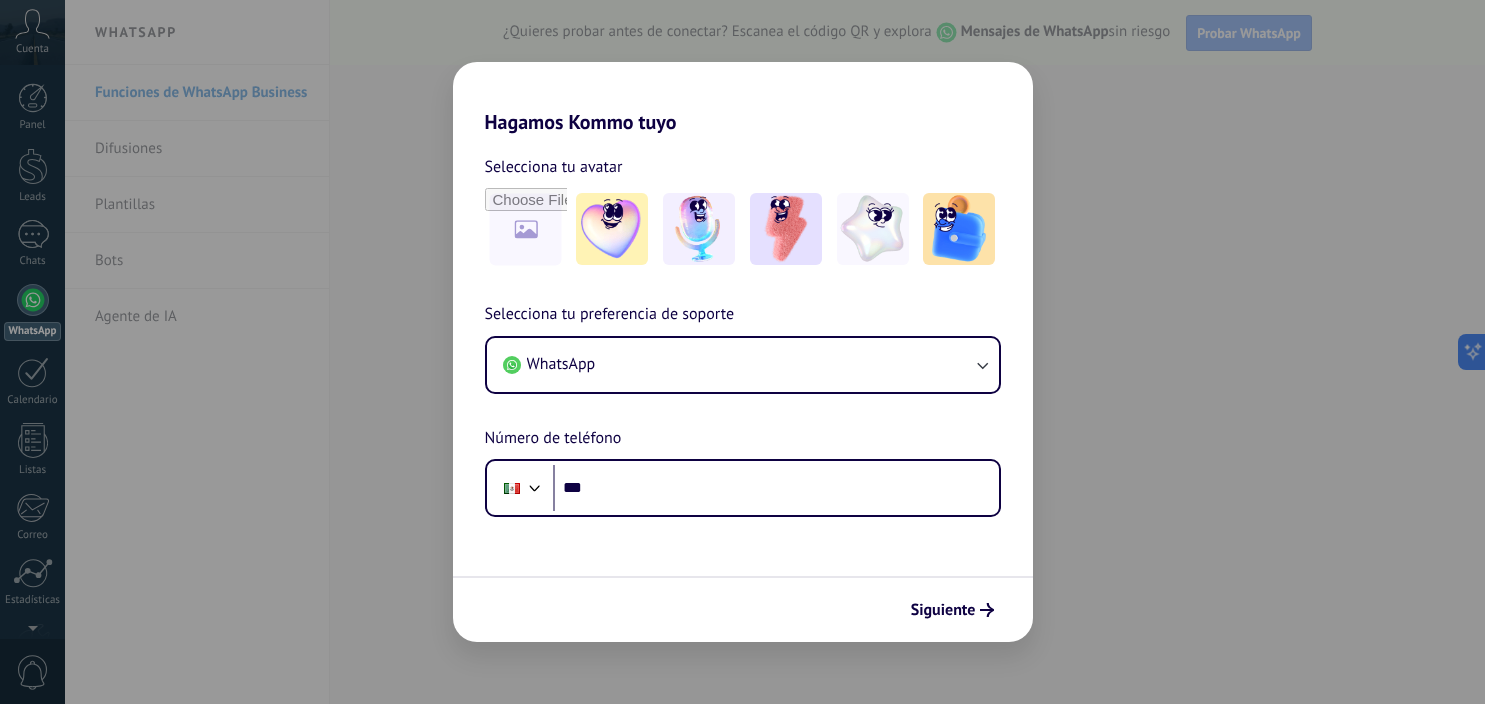 scroll, scrollTop: 0, scrollLeft: 0, axis: both 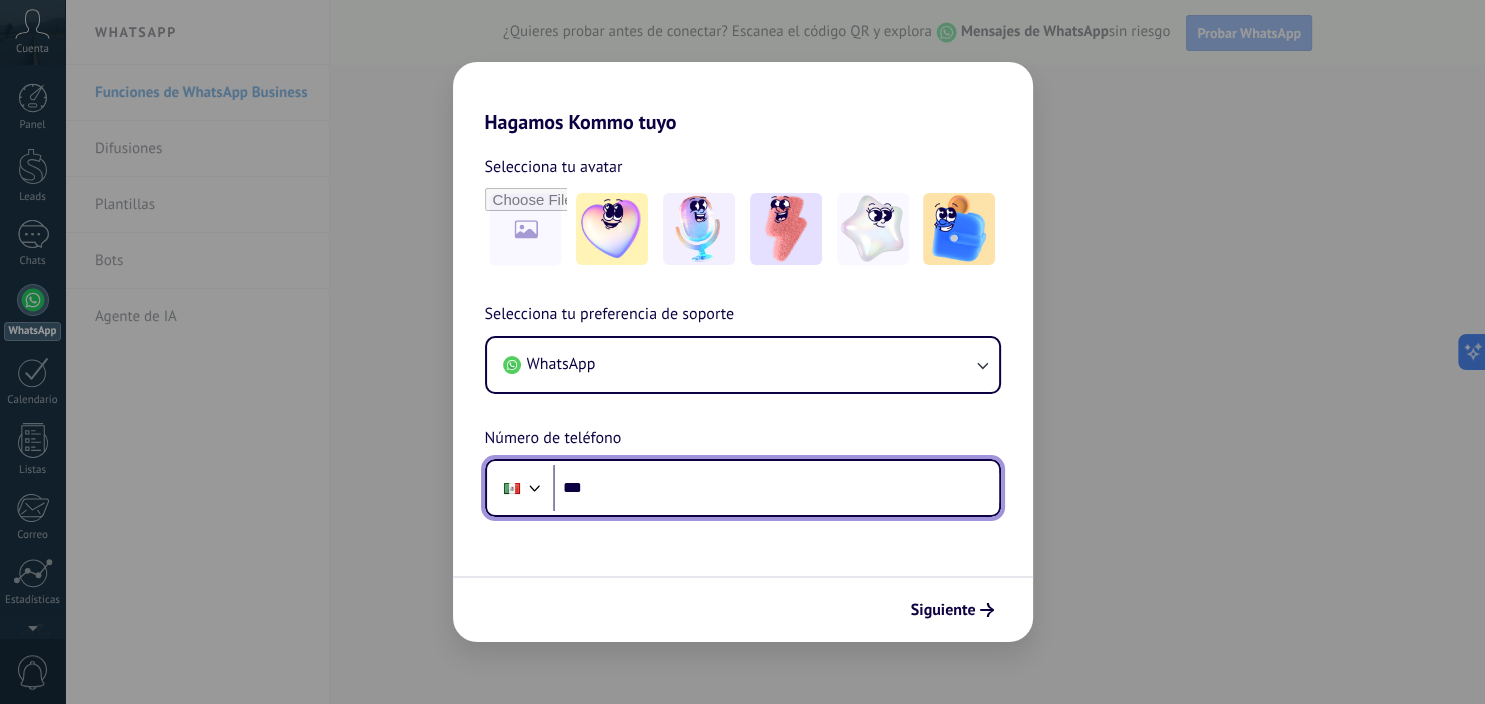 click on "***" at bounding box center (776, 488) 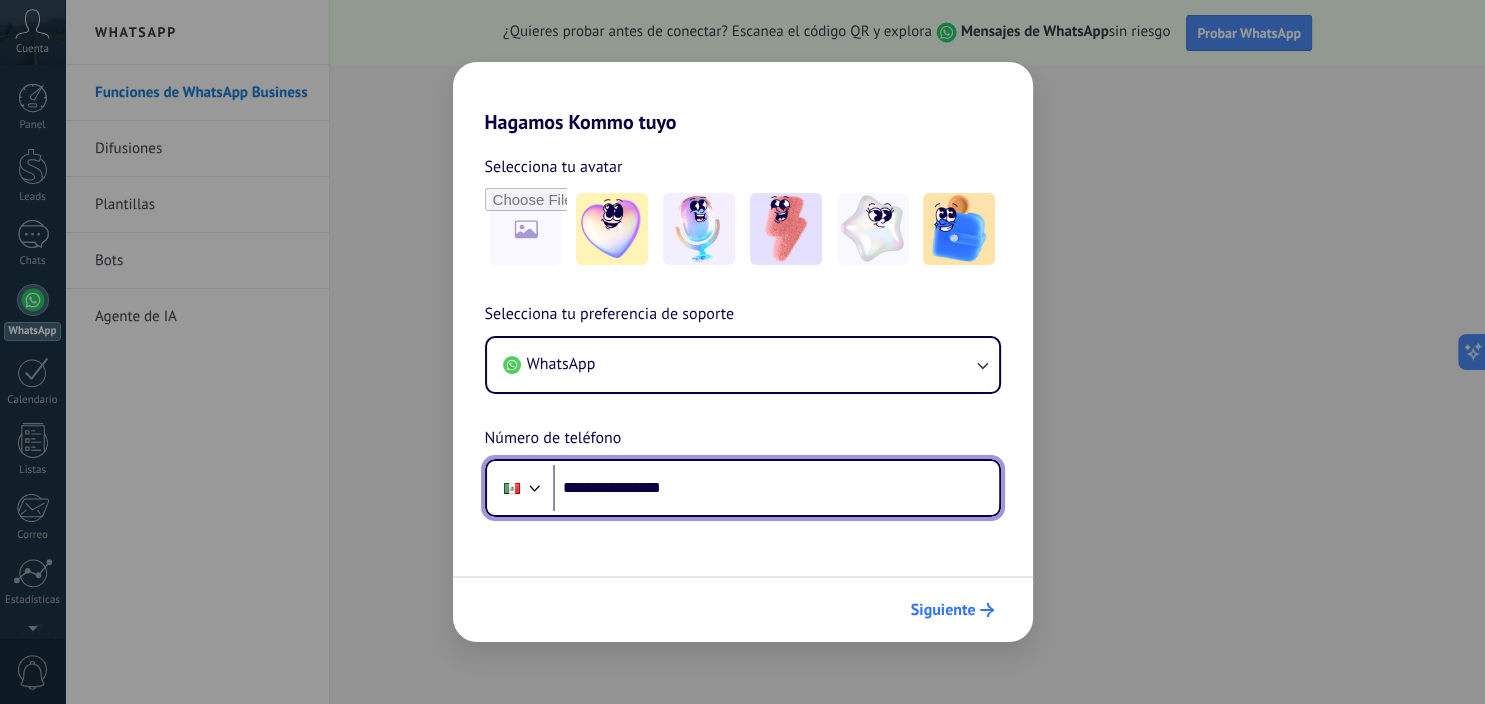 type on "**********" 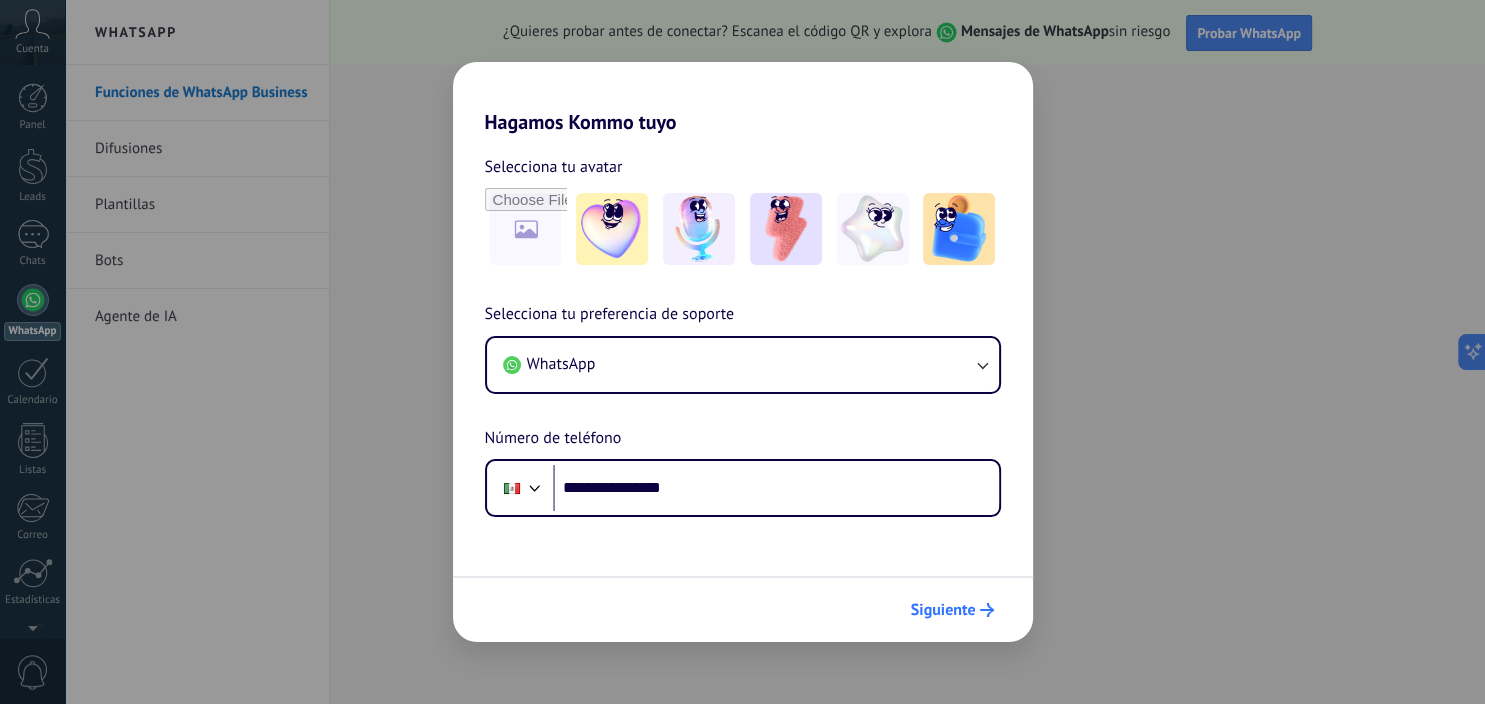click on "Siguiente" at bounding box center [943, 610] 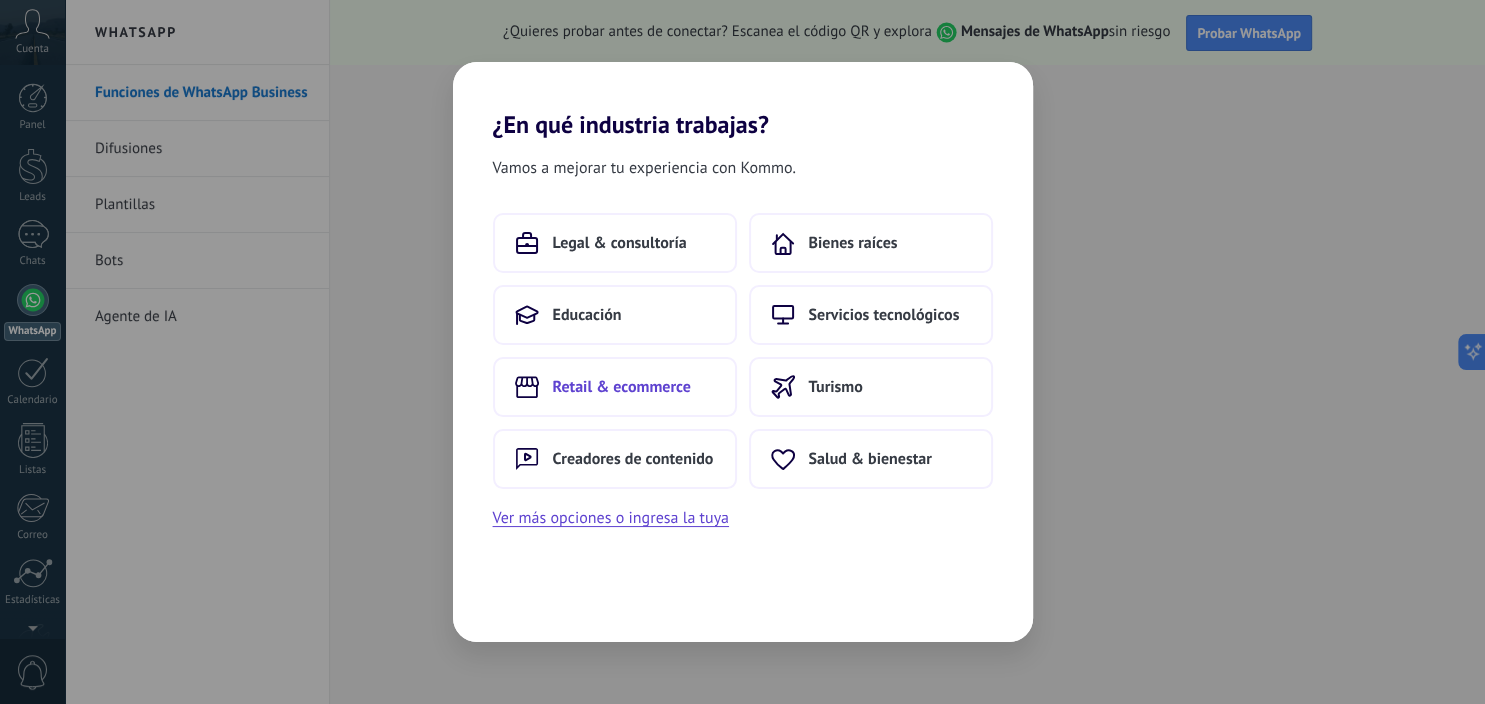 click on "Retail & ecommerce" at bounding box center (622, 387) 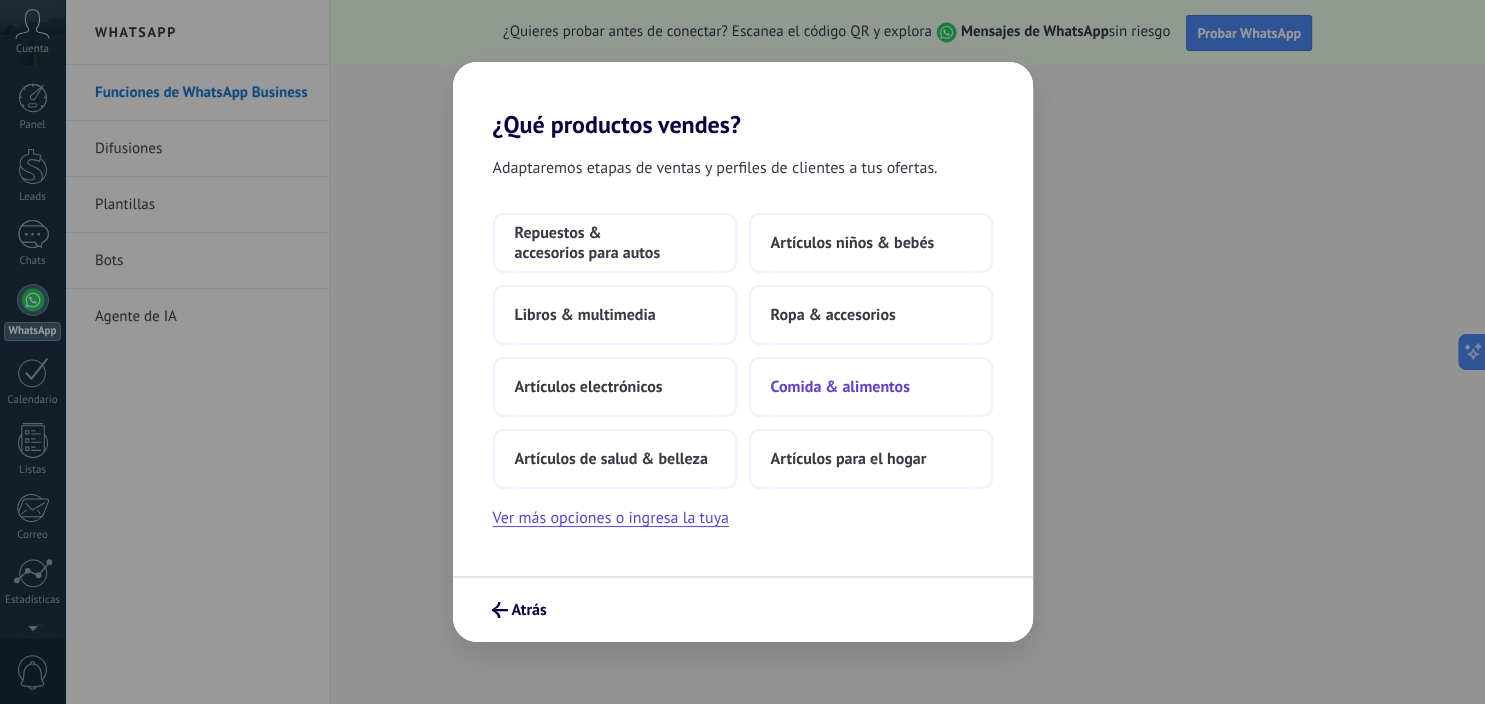 click on "Comida & alimentos" at bounding box center (840, 387) 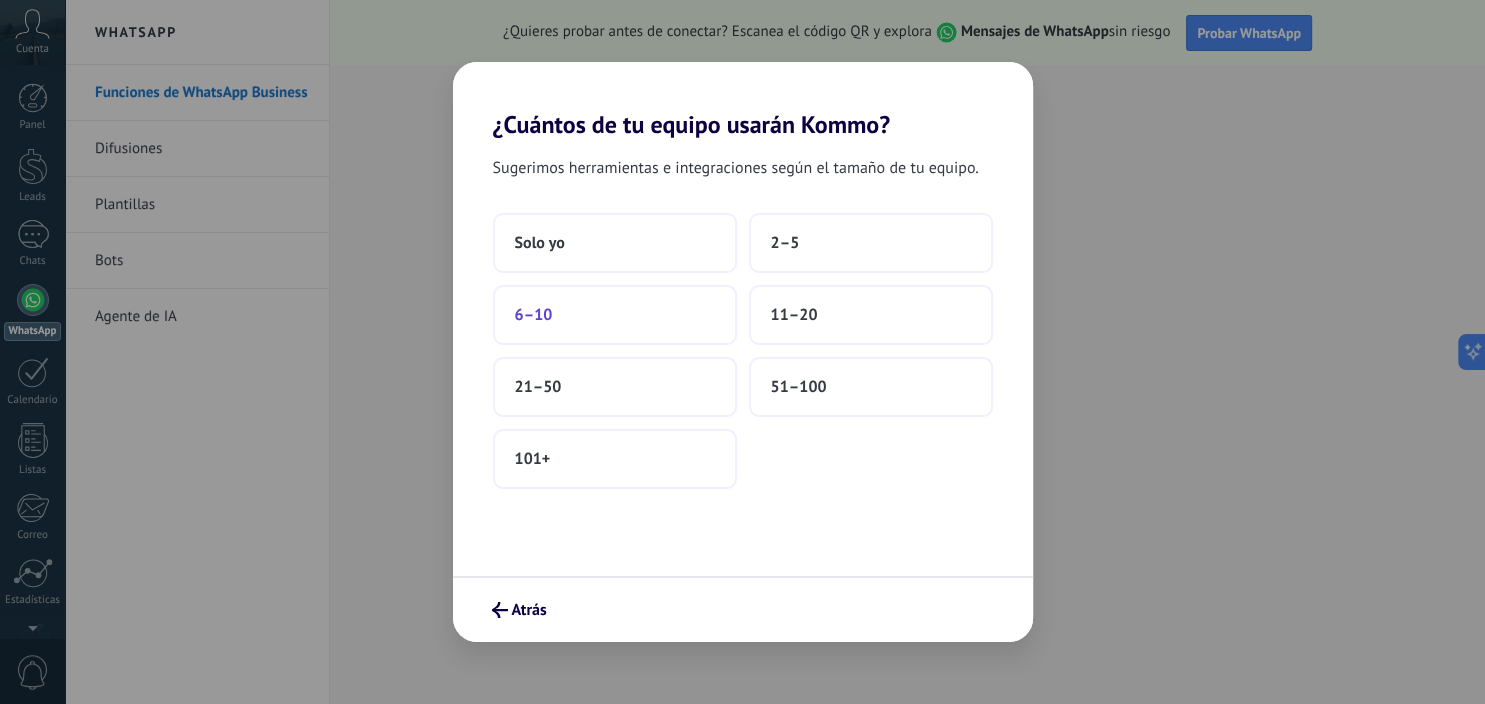 click on "6–10" at bounding box center (615, 315) 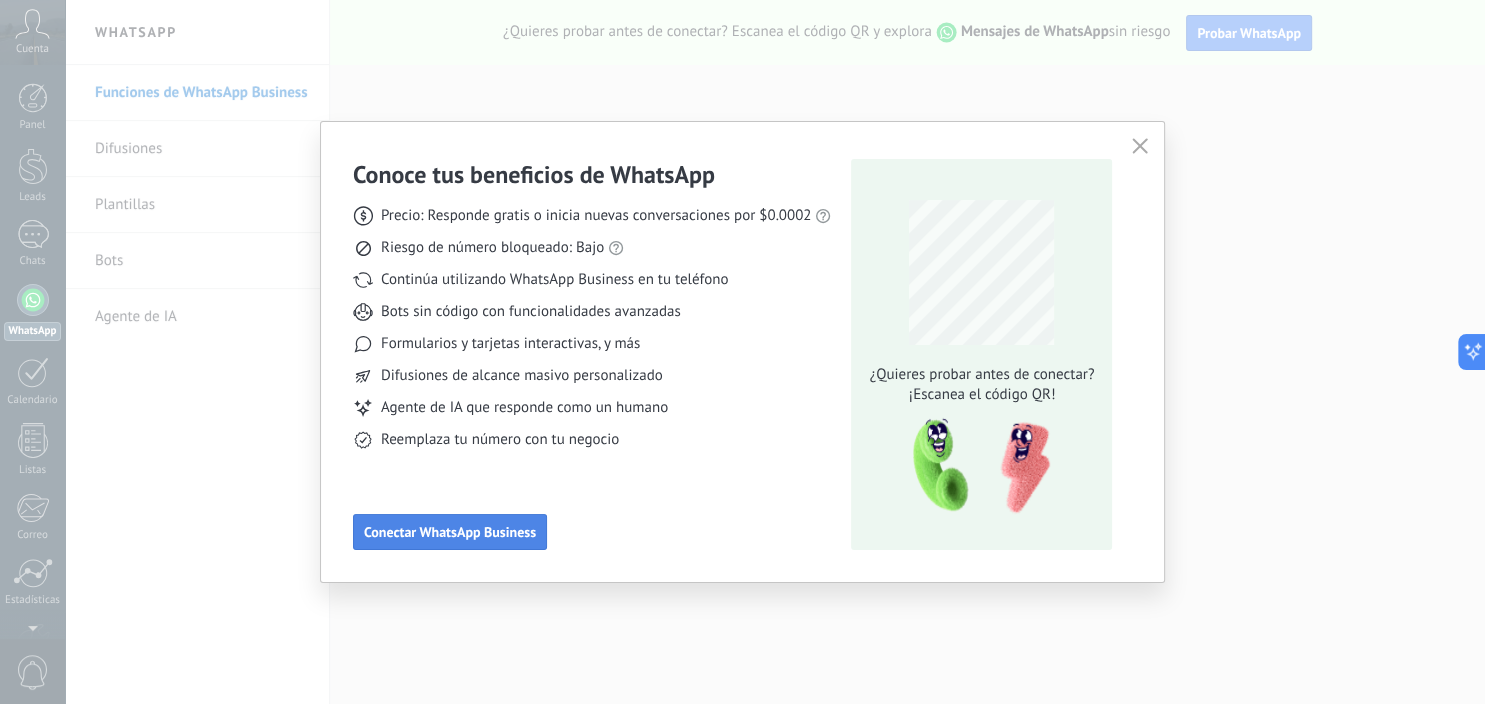 click on "Conectar WhatsApp Business" at bounding box center (450, 532) 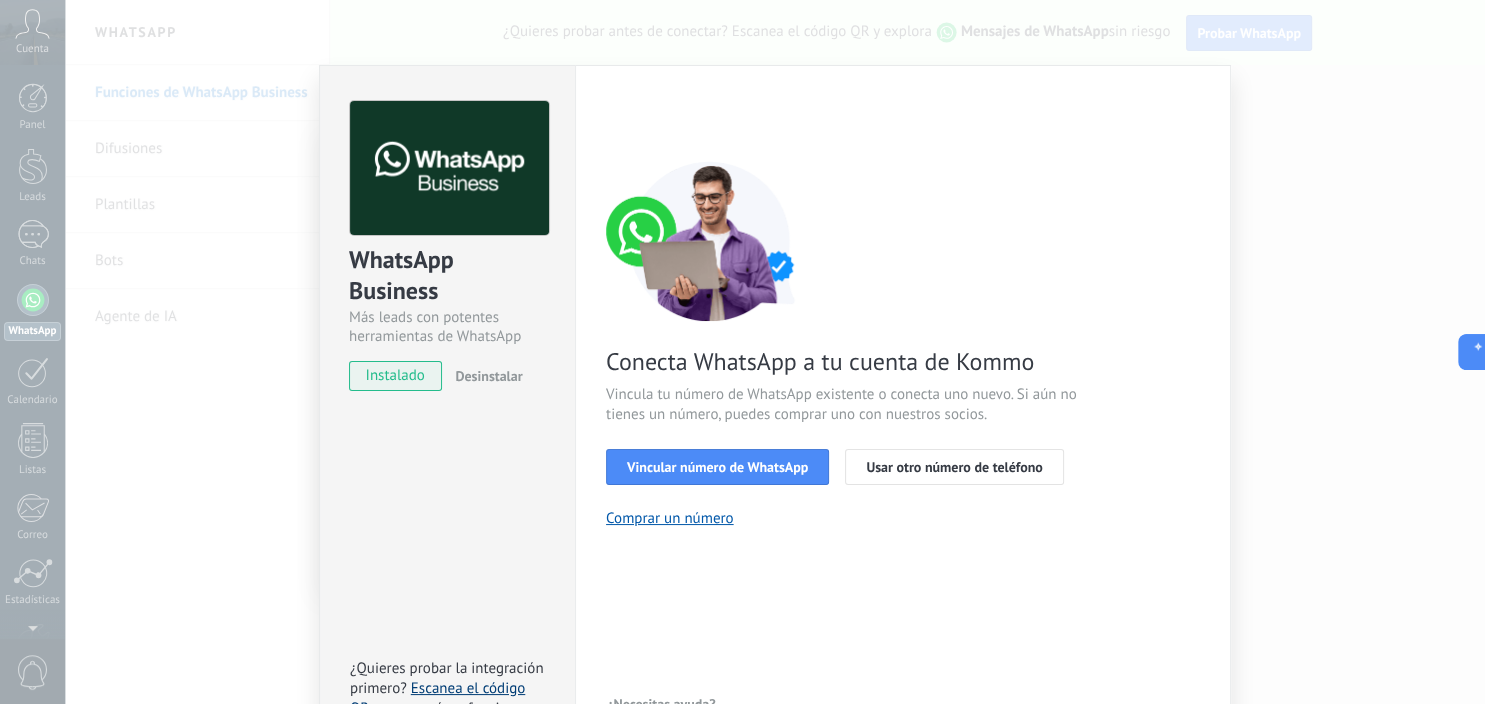 scroll, scrollTop: 126, scrollLeft: 0, axis: vertical 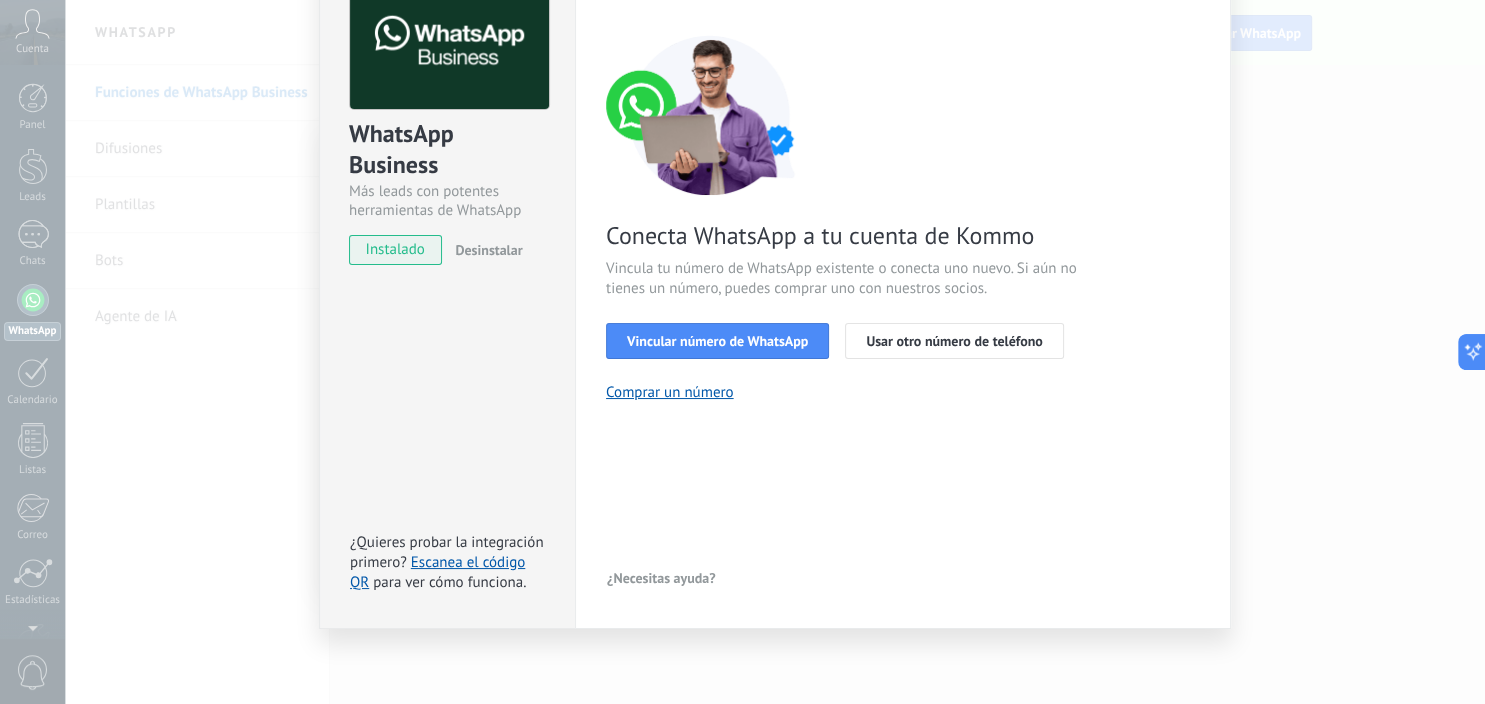 click on "WhatsApp Business Más leads con potentes herramientas de WhatsApp instalado Desinstalar ¿Quieres probar la integración primero?   Escanea el código QR   para ver cómo funciona. Configuraciones Autorizaciones This tab logs the users who have granted integration access to this account. If you want to to remove a user's ability to send requests to the account on behalf of this integration, you can revoke access. If access is revoked from all users, the integration will stop working. This app is installed, but no one has given it access yet. WhatsApp Cloud API más _:  Guardar < Volver 1 Seleccionar aplicación 2 Conectar Facebook  3 Finalizar configuración Conecta WhatsApp a tu cuenta de Kommo Vincula tu número de WhatsApp existente o conecta uno nuevo. Si aún no tienes un número, puedes comprar uno con nuestros socios. Vincular número de WhatsApp Usar otro número de teléfono Comprar un número ¿Necesitas ayuda?" at bounding box center (775, 352) 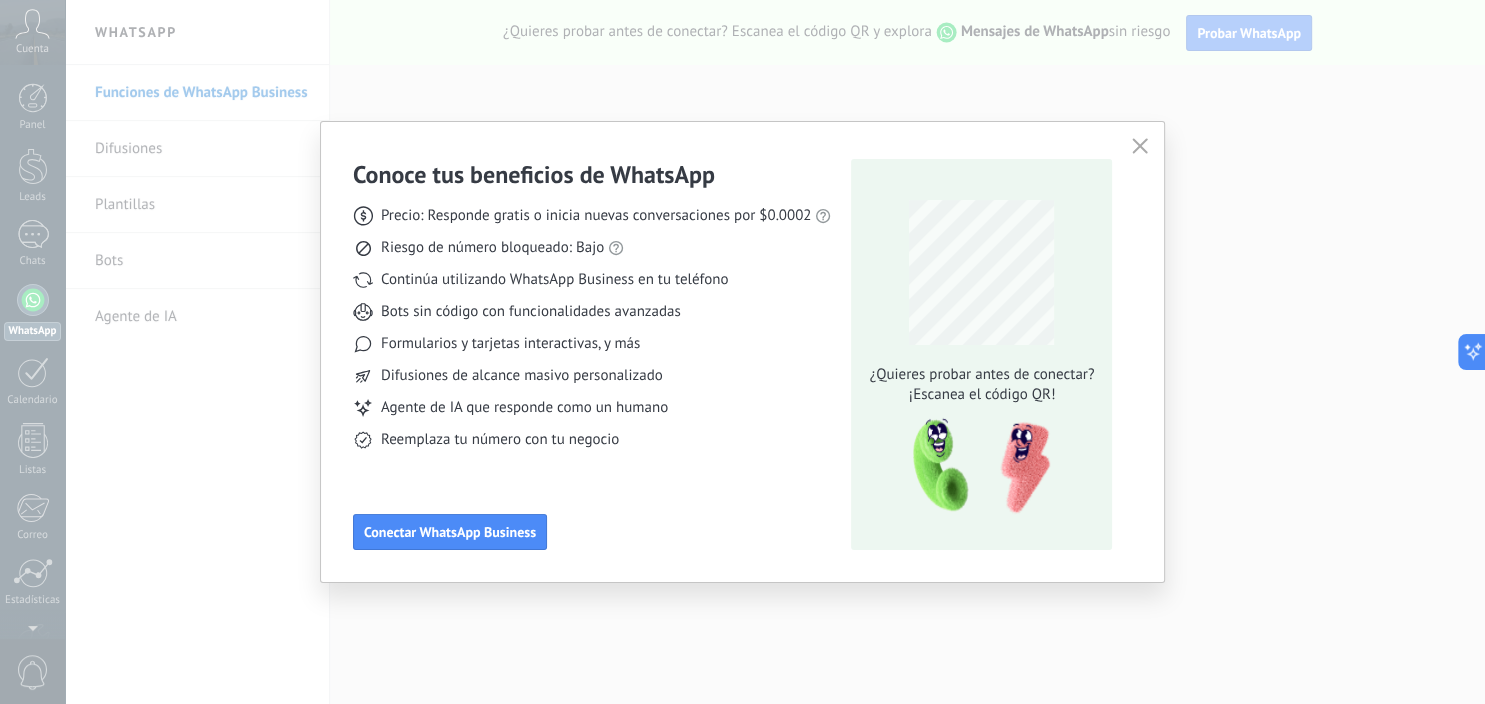 click at bounding box center [1140, 147] 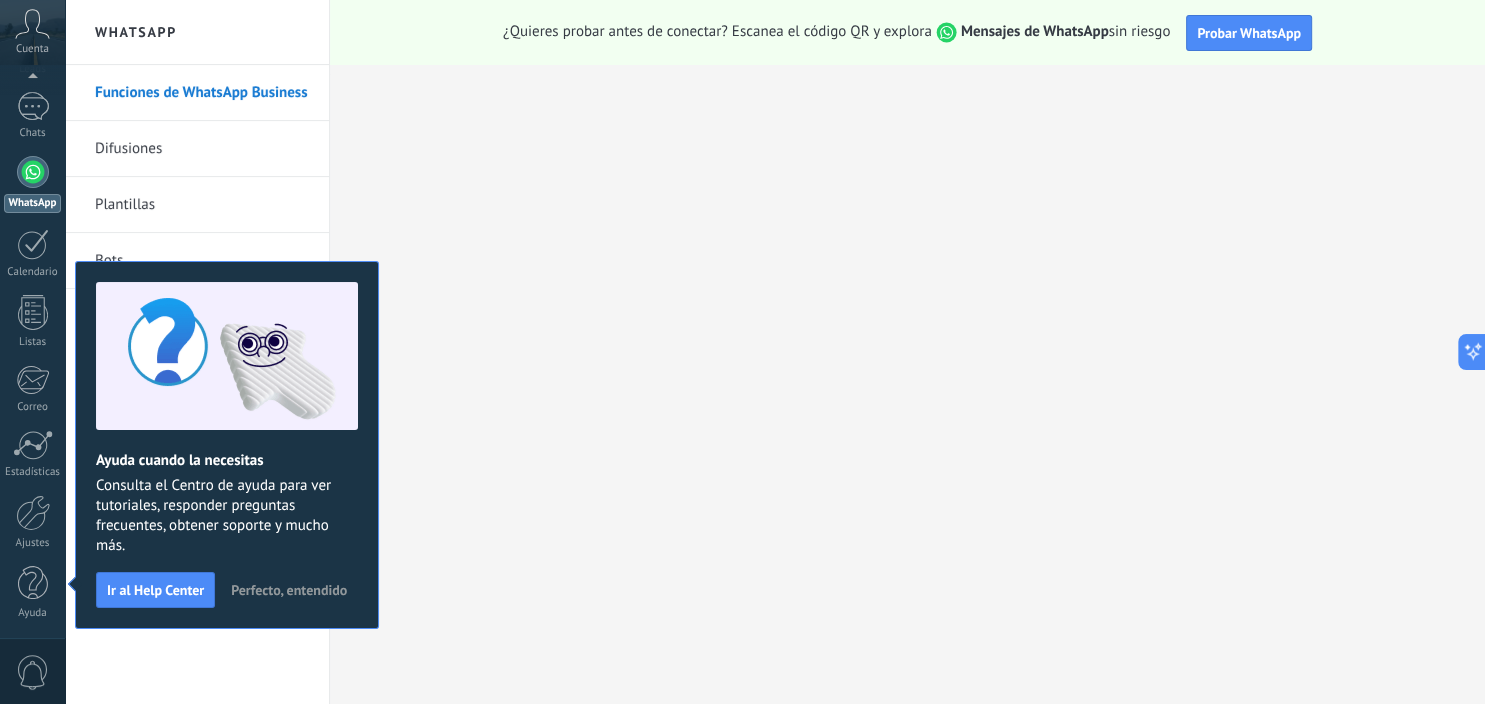 scroll, scrollTop: 0, scrollLeft: 0, axis: both 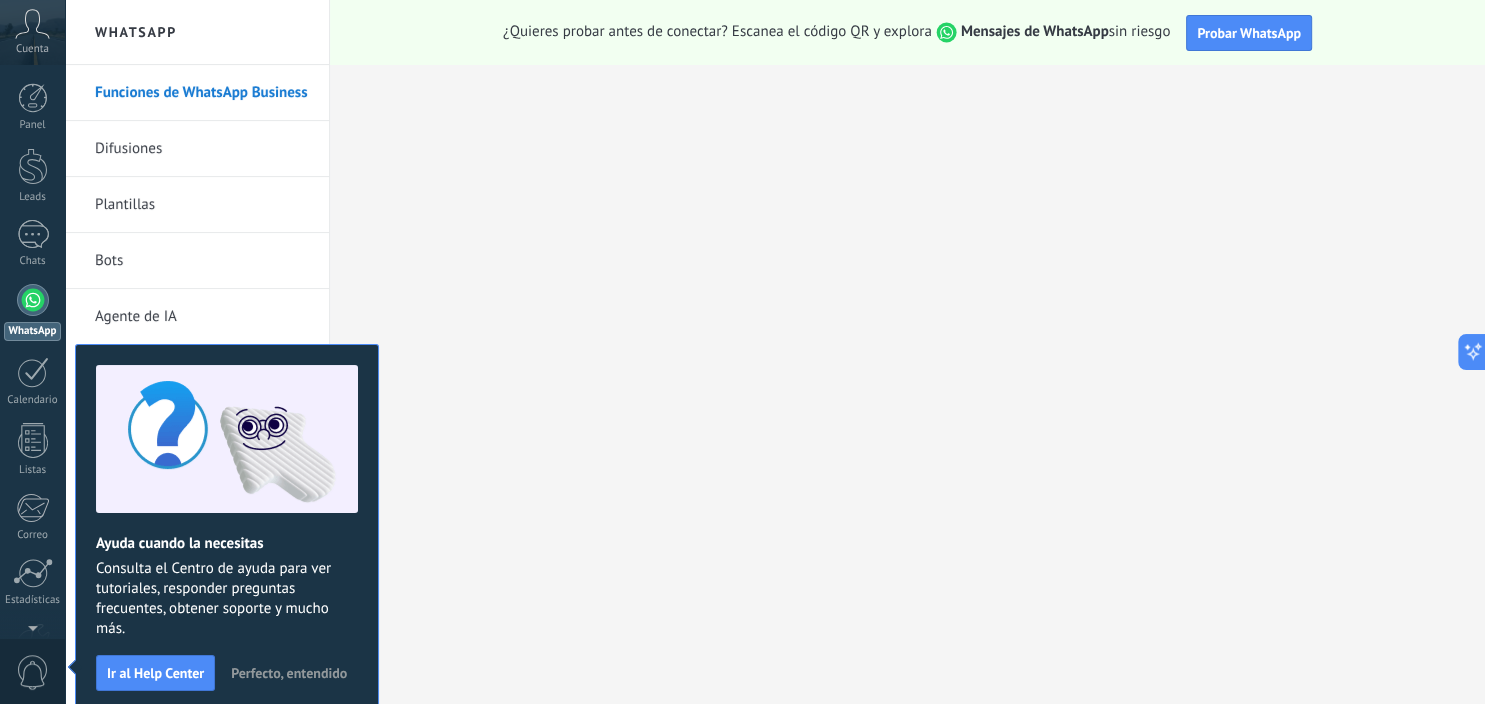 click on "Cuenta" at bounding box center (32, 49) 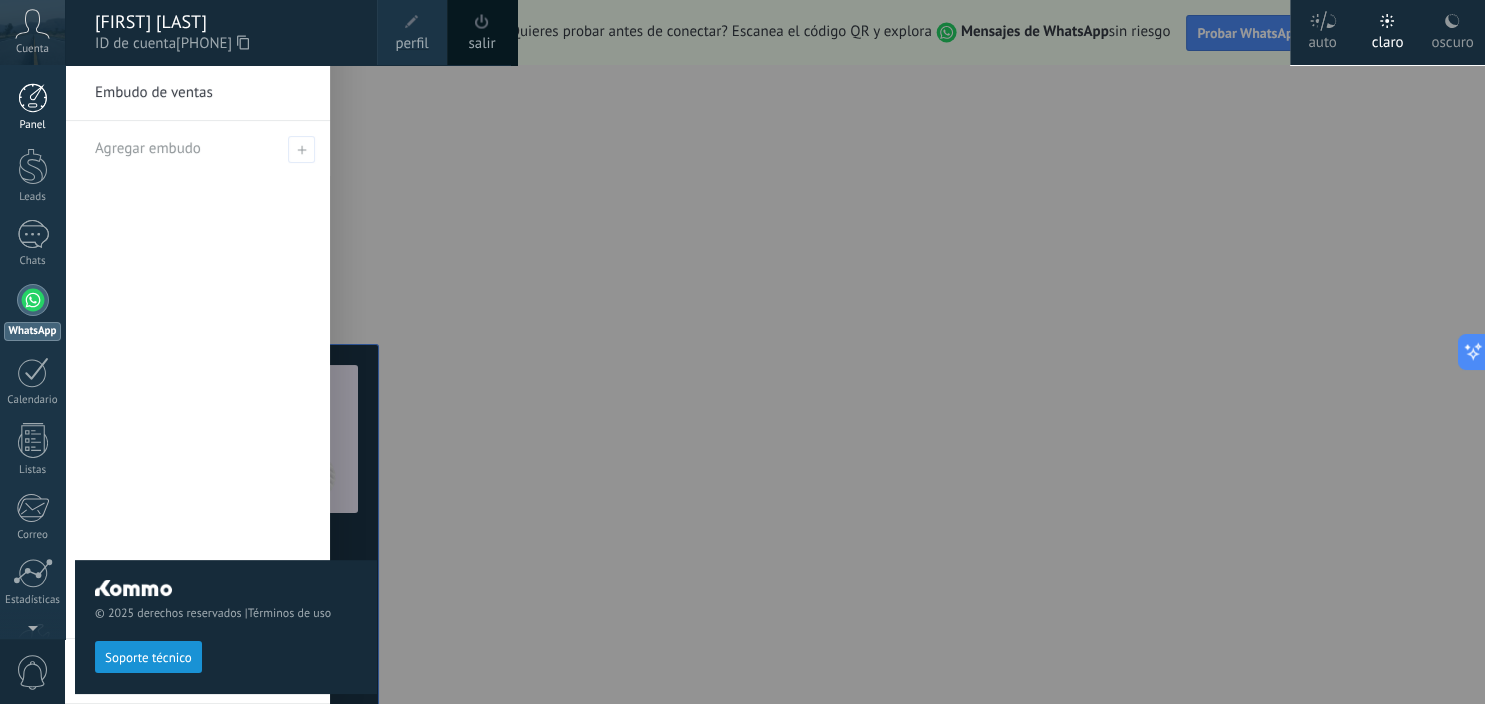 click at bounding box center (33, 98) 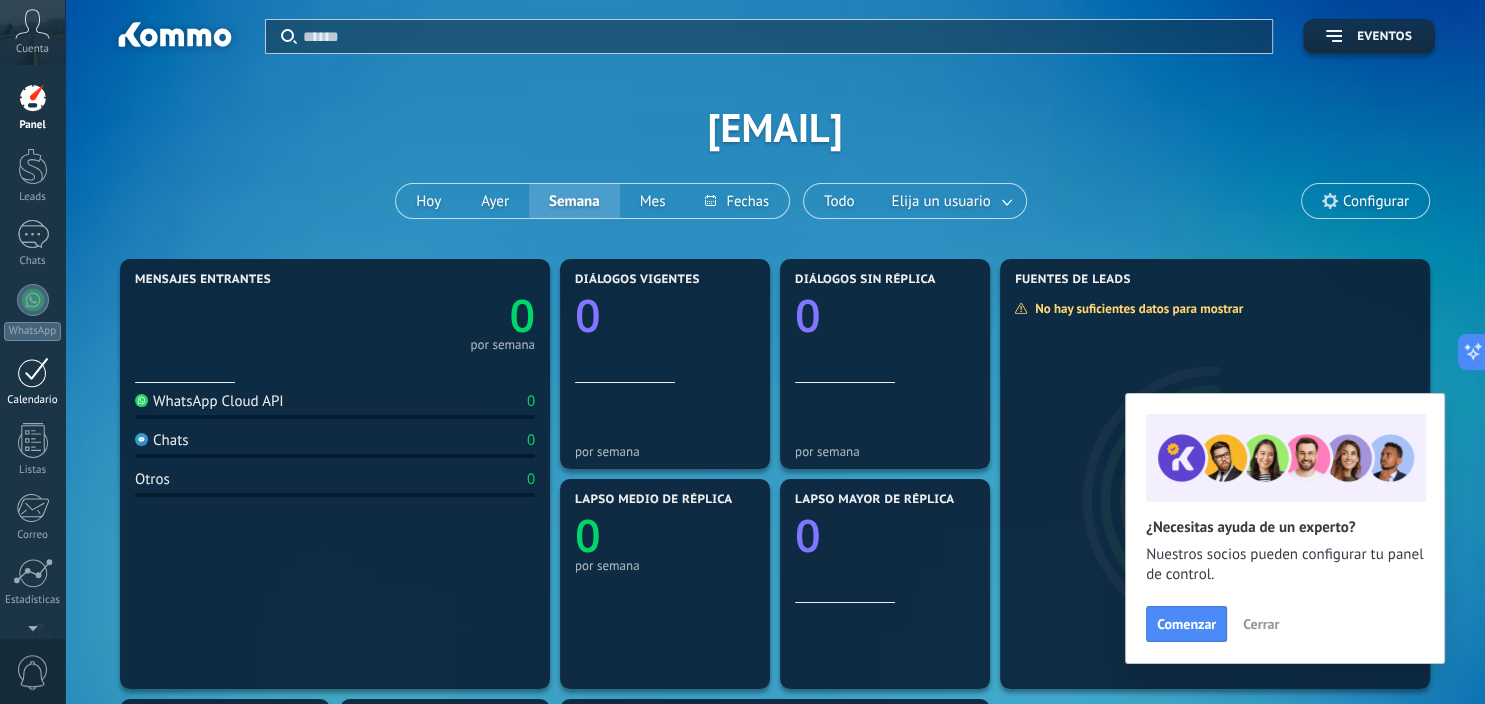 click at bounding box center [33, 372] 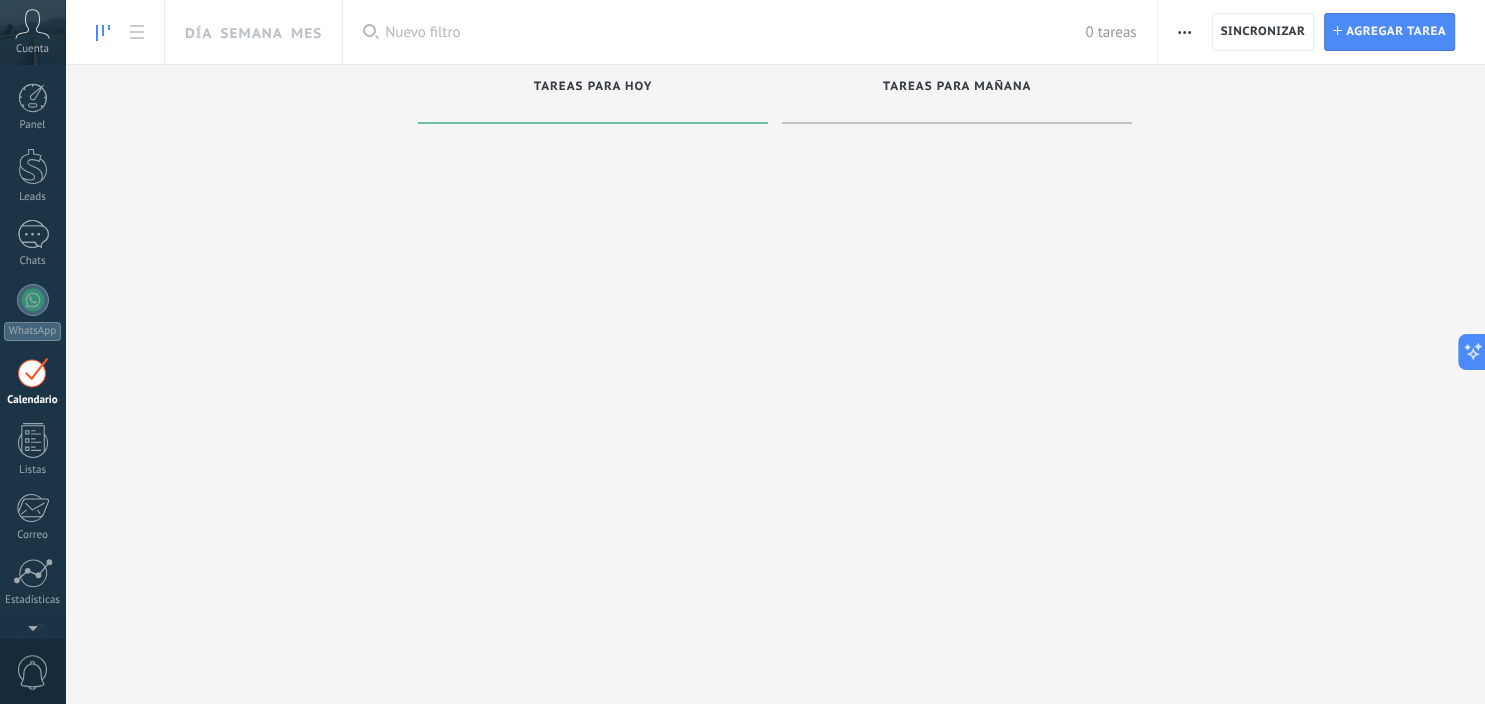 scroll, scrollTop: 57, scrollLeft: 0, axis: vertical 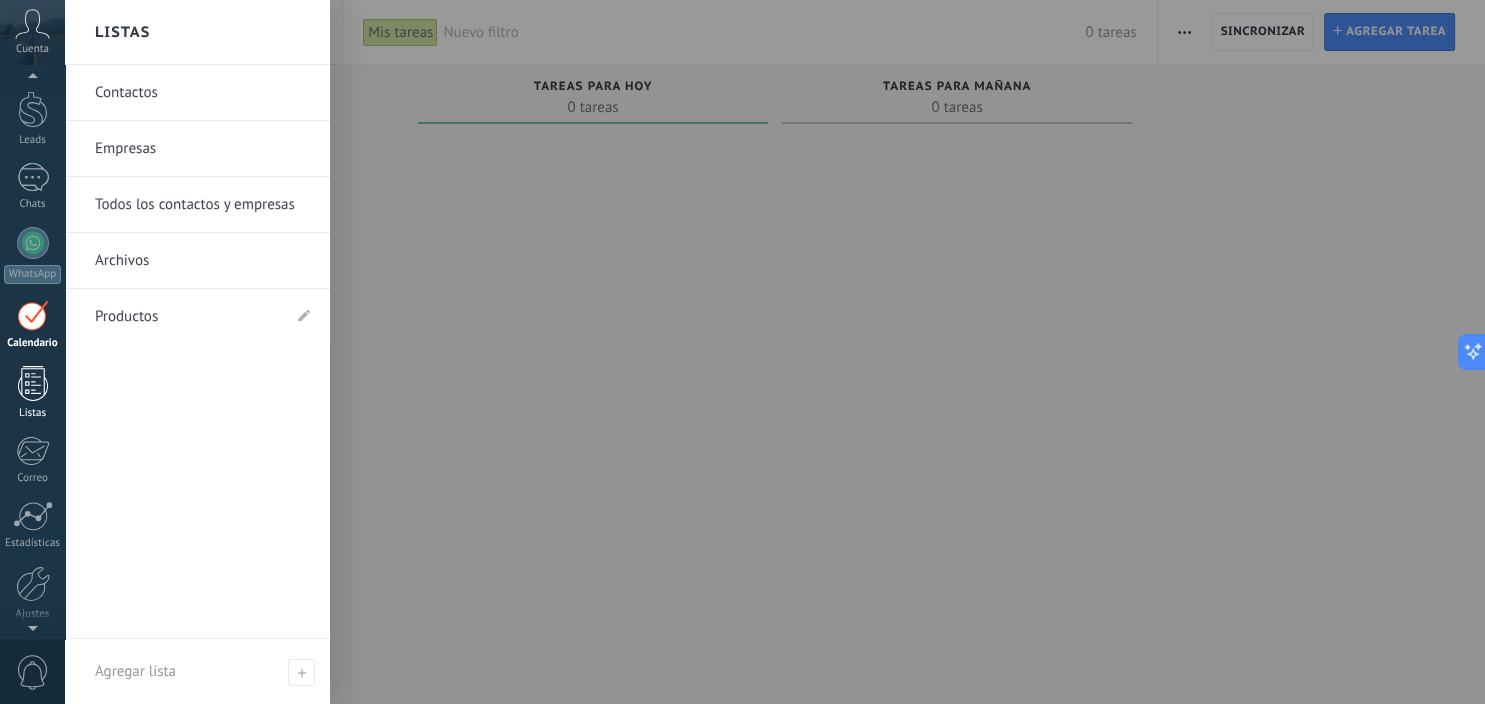 click at bounding box center (33, 383) 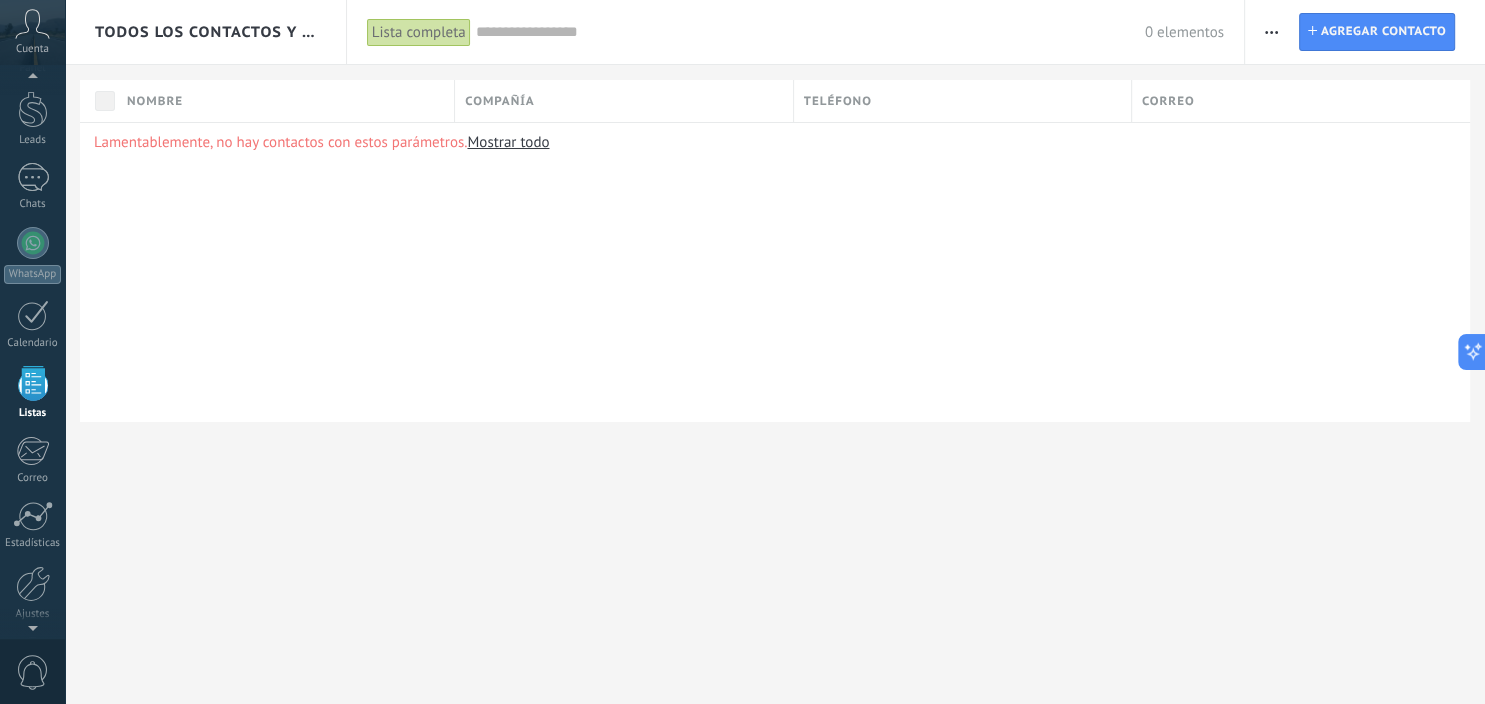 scroll, scrollTop: 123, scrollLeft: 0, axis: vertical 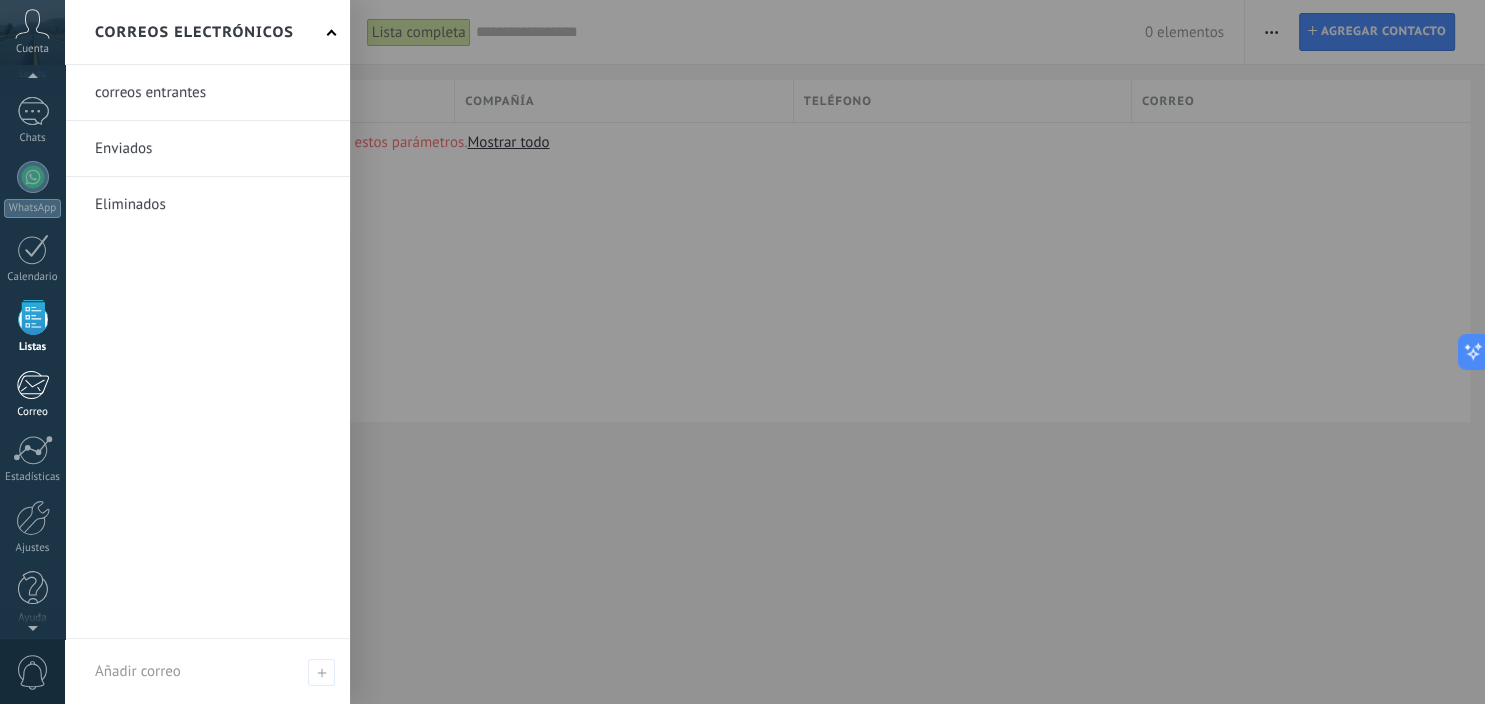 click at bounding box center (32, 385) 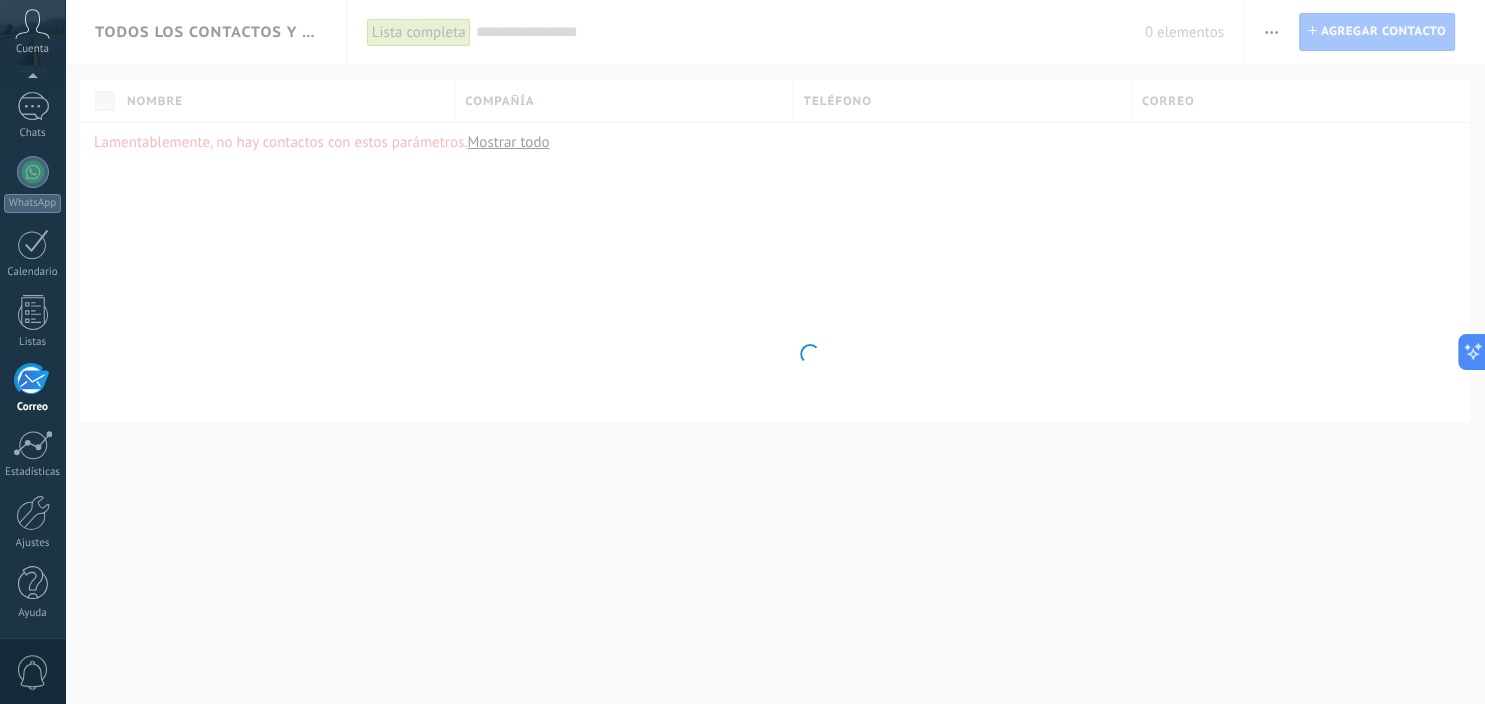 scroll, scrollTop: 128, scrollLeft: 0, axis: vertical 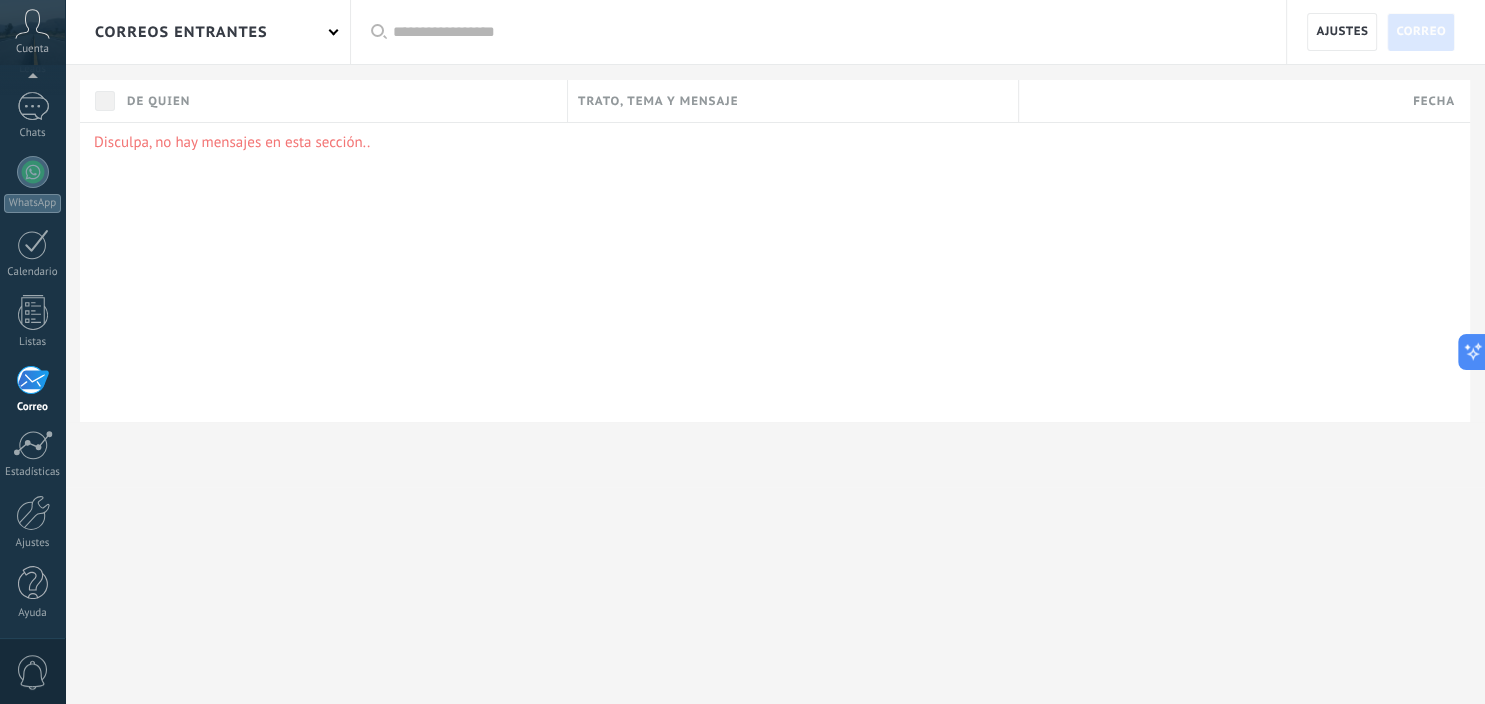 click on "correos entrantes" at bounding box center (207, 32) 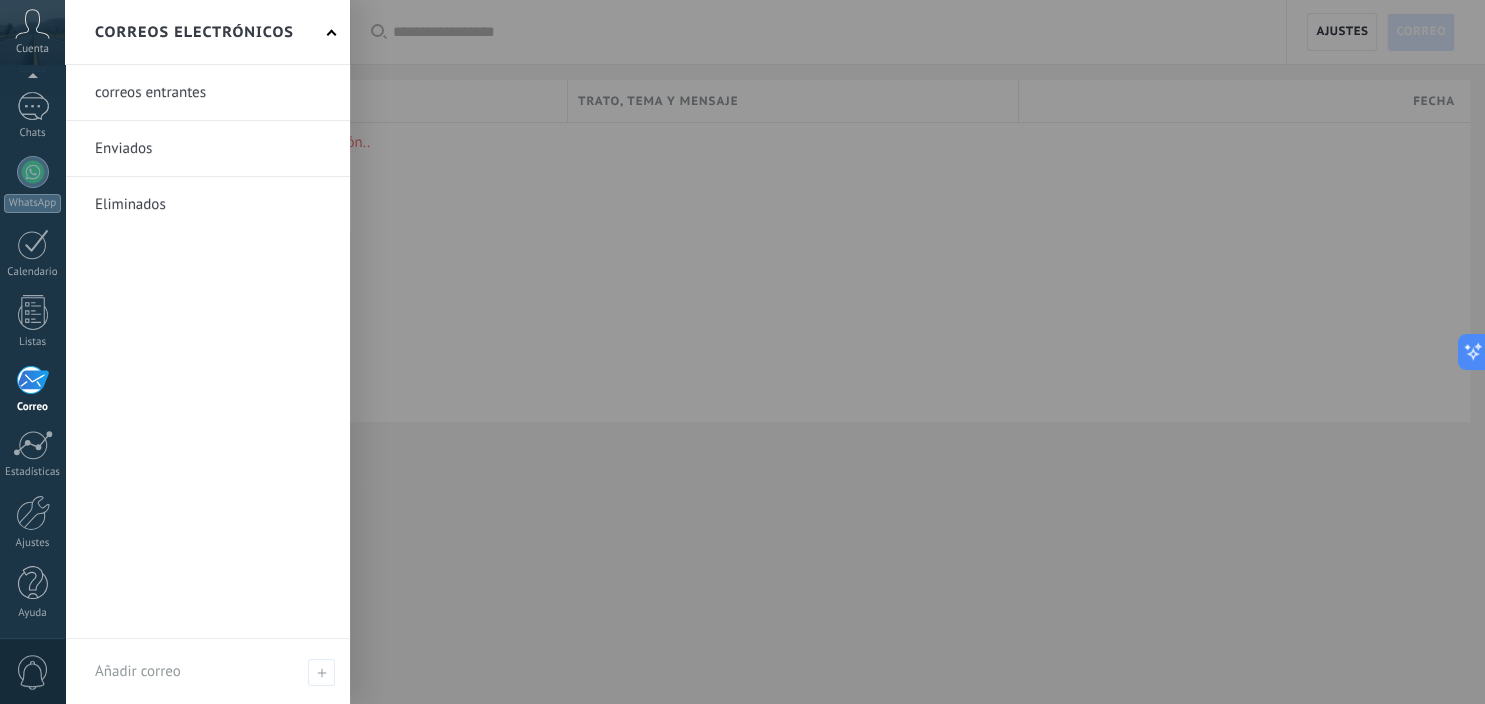 click on "Correos electrónicos" at bounding box center [207, 32] 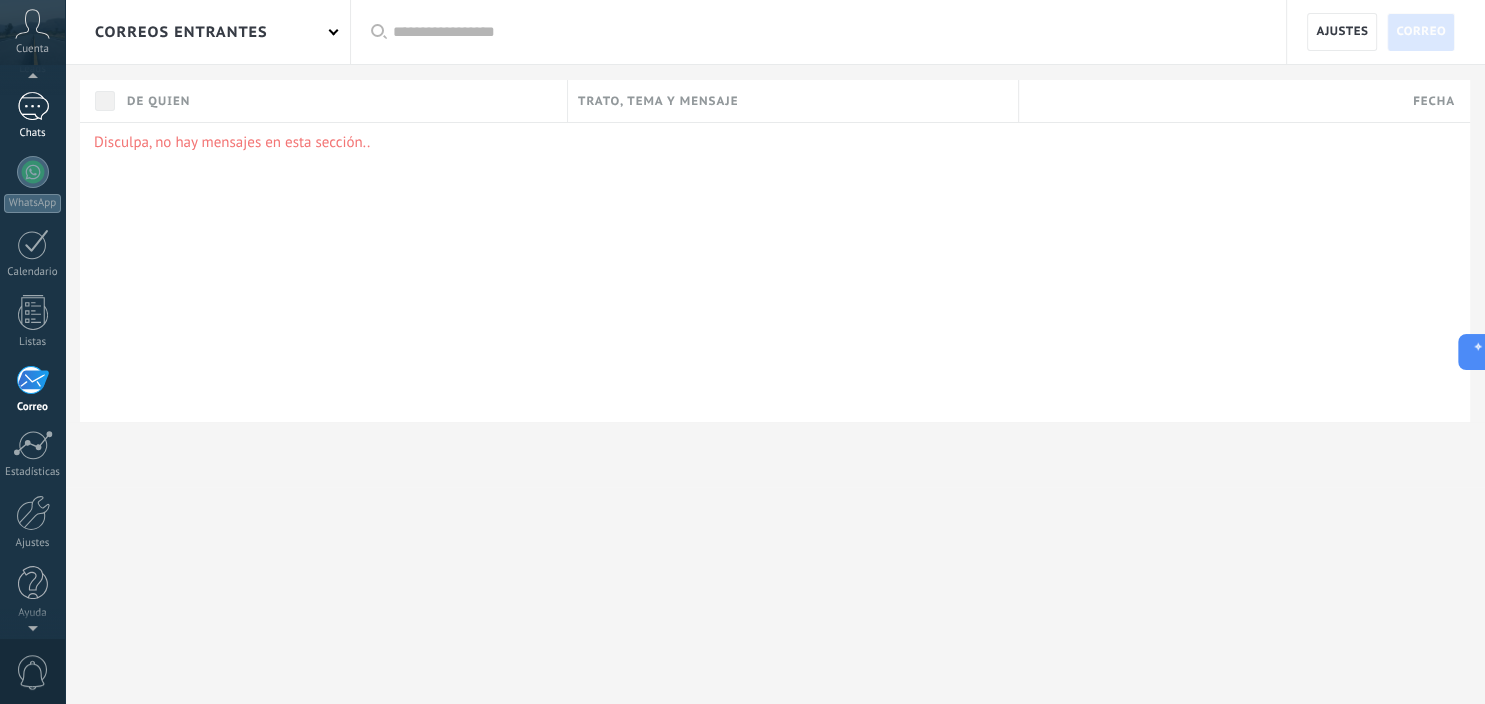 scroll, scrollTop: 125, scrollLeft: 0, axis: vertical 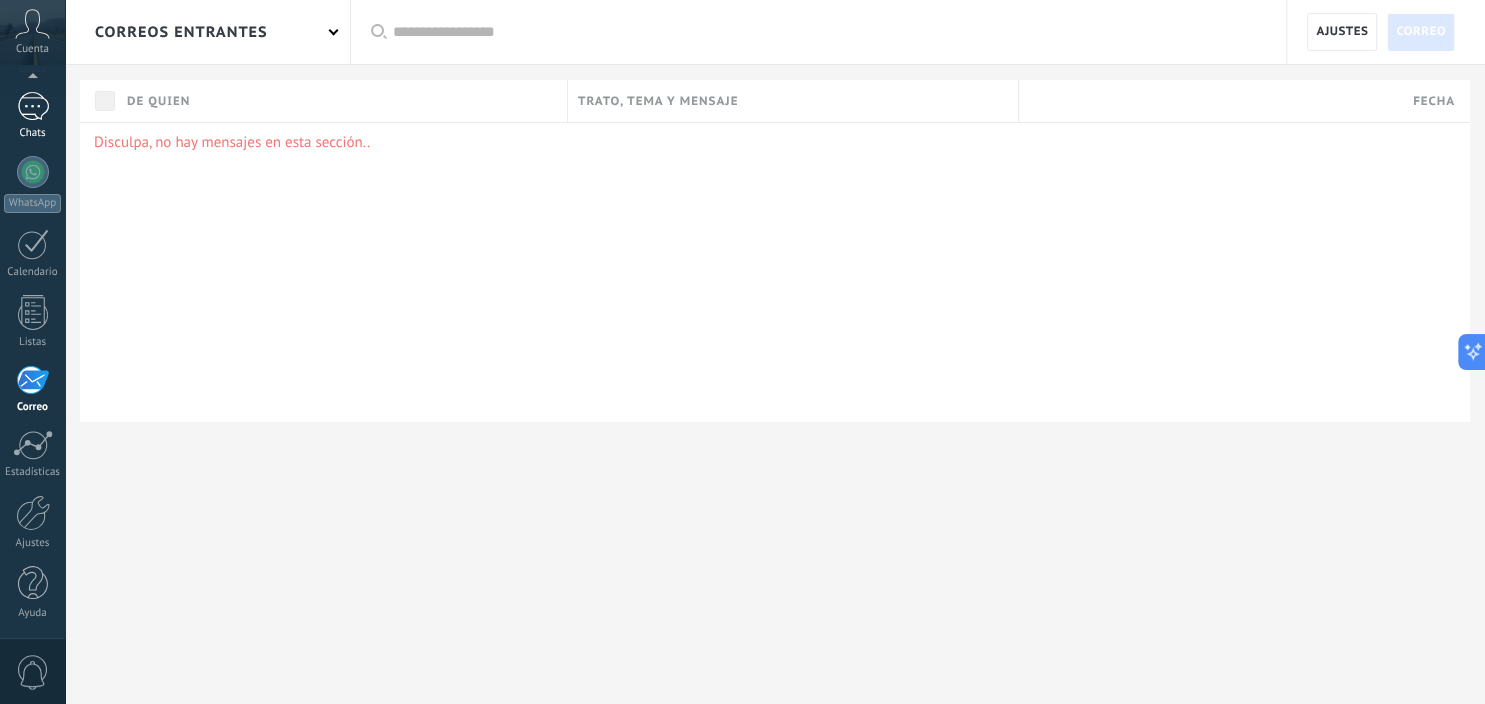 click at bounding box center (33, 106) 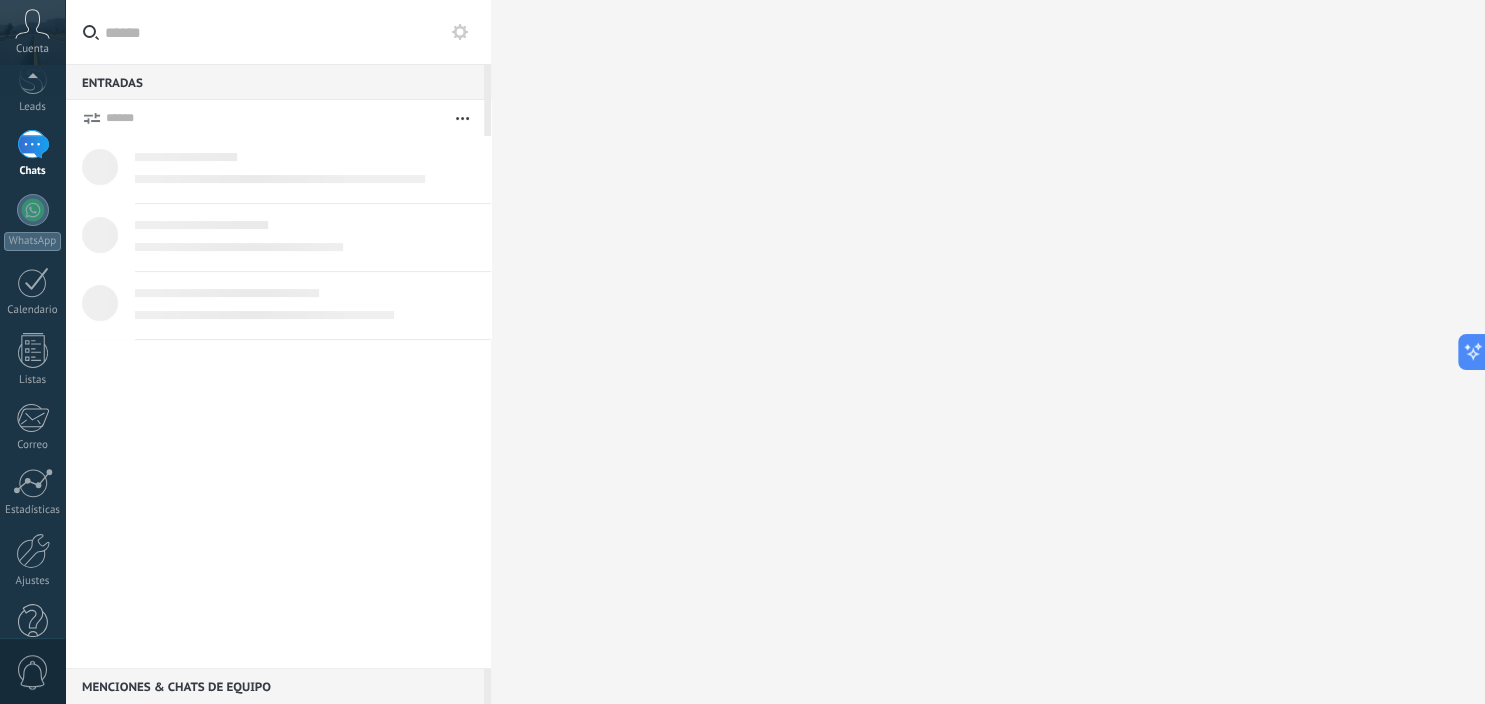 scroll, scrollTop: 0, scrollLeft: 0, axis: both 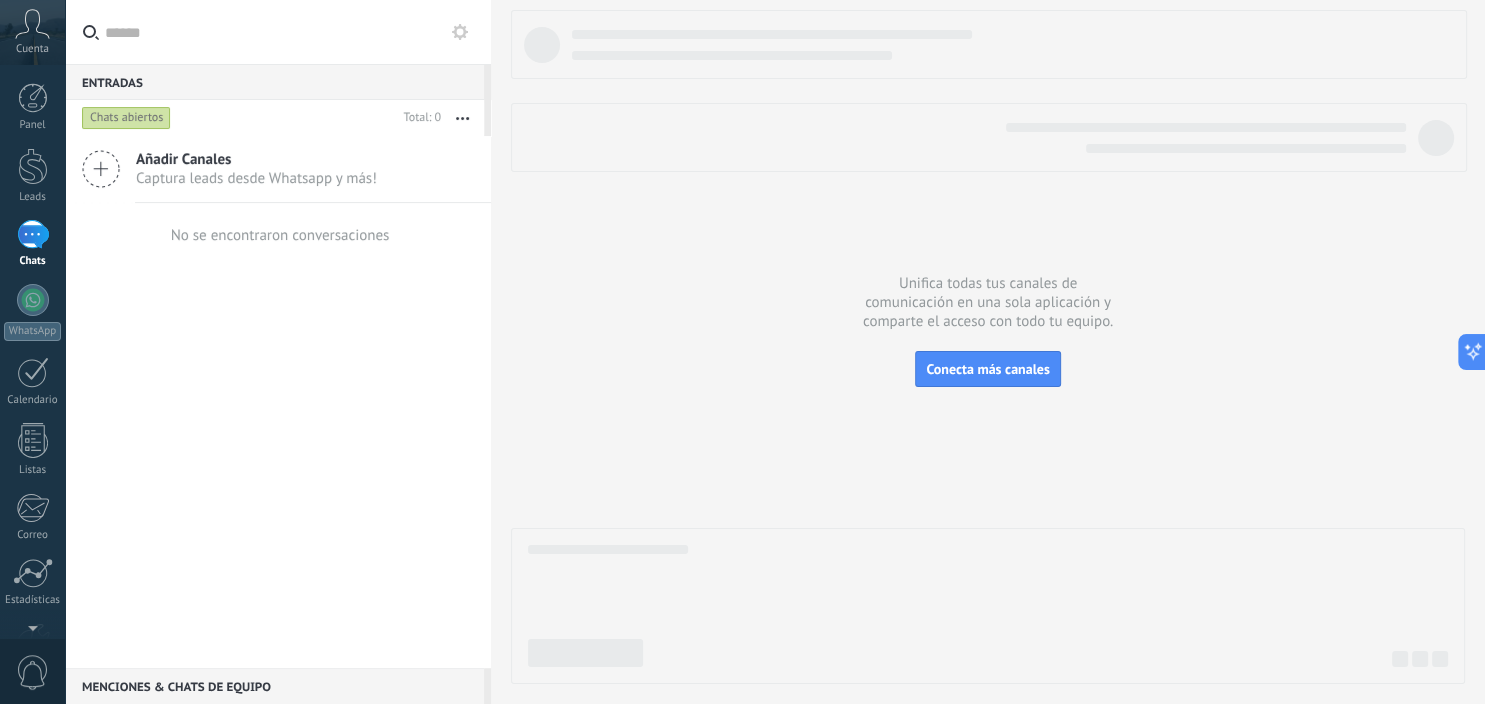 click on "Añadir Canales" at bounding box center [256, 159] 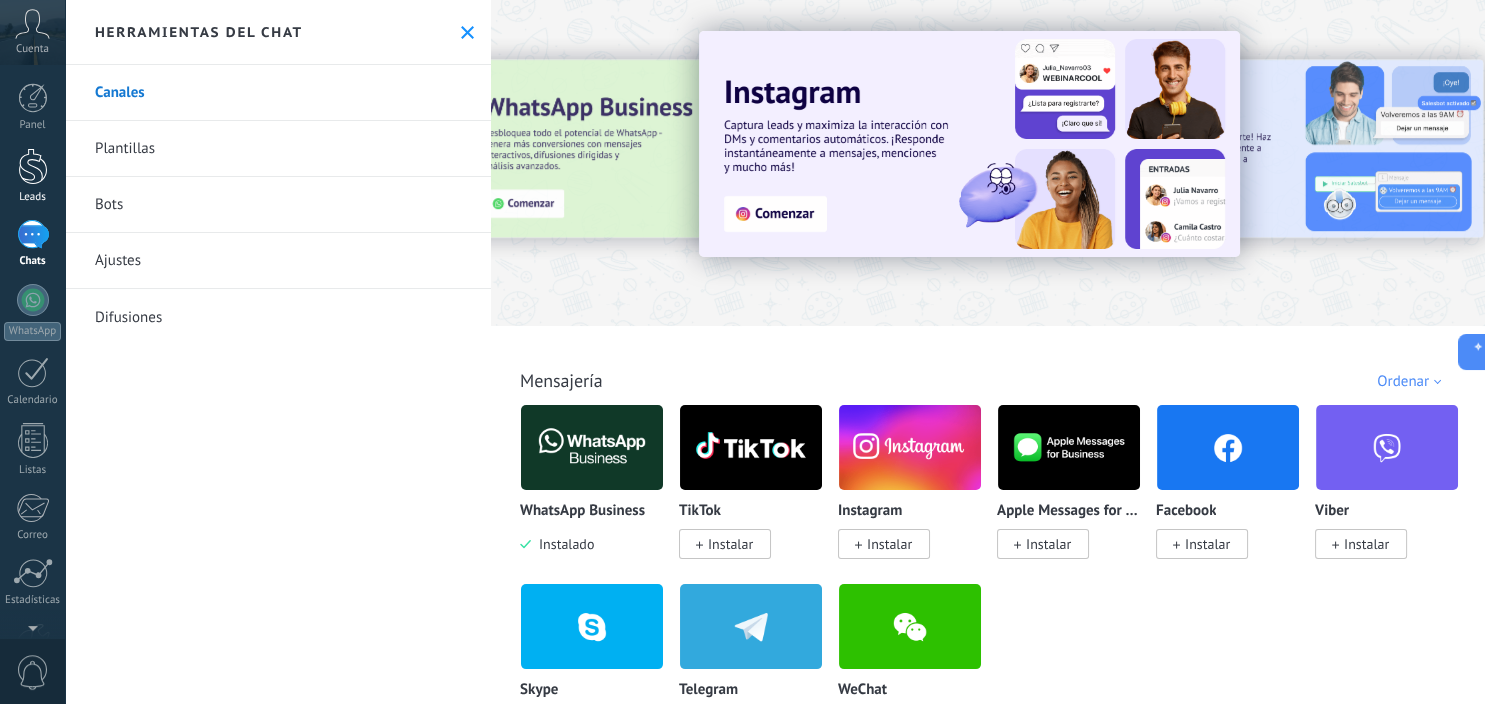 click at bounding box center [33, 166] 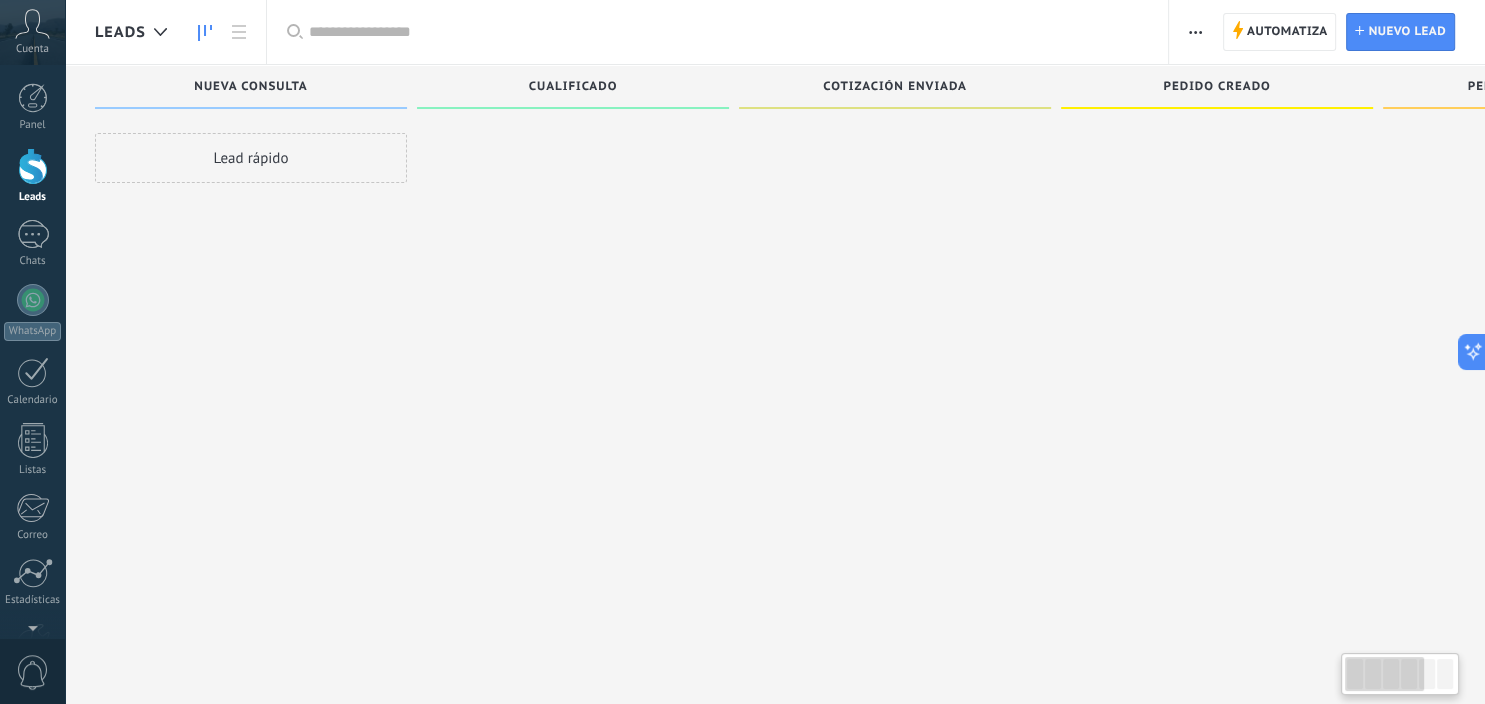 click at bounding box center [728, 32] 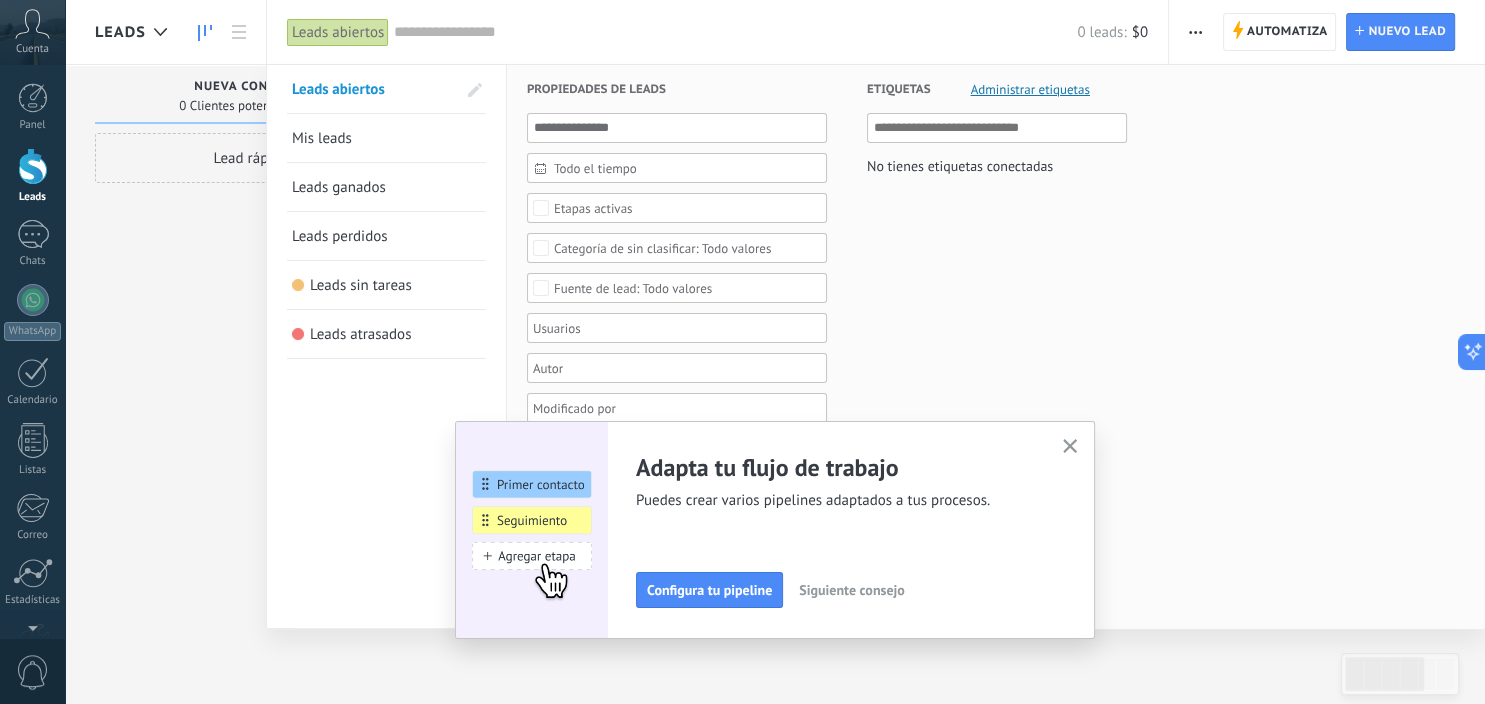 click on "Propiedades de leads Todo el tiempo Todo el tiempo Hoy Ayer Últimos  ** 30  dias Esta semana La última semana Este mes El mes pasado Este trimestre Este año   Ninguno Leads Entrantes Nueva consulta Cualificado Cotización enviada Pedido creado Pedido completado Pedido enviado Pedido enviado – ganado Pedido cancelado – perdido Etapas activas Seleccionar todo Presupuesto insuficiente No hay necesidad para el producto No satisfecho con las condiciones Comprado del competidor Razón no definida Razones de pérdidas Seleccionar todo Tel. Correo Formulario Chat Todo valores Seleccionar todo Kommo Demo Todo valores Seleccionar todo Hoy Mañana Esta semana Este mes Este trimestre No hay tareas atrasadas Todo valores - Seleccionar todo Vacío Factura Pago con tarjeta Efectivo Todo  valores Seleccionar todo Vacío 5% 10% 15% Todo  valores Seleccionar todo Vacío Precio Calidad Cambio de opinión Sin respuesta Spam Todo  valores Fecha contrato Fecha contrato Hoy Ayer Últimos  ** 30  dias Esta semana Este mes Hoy" at bounding box center [996, 810] 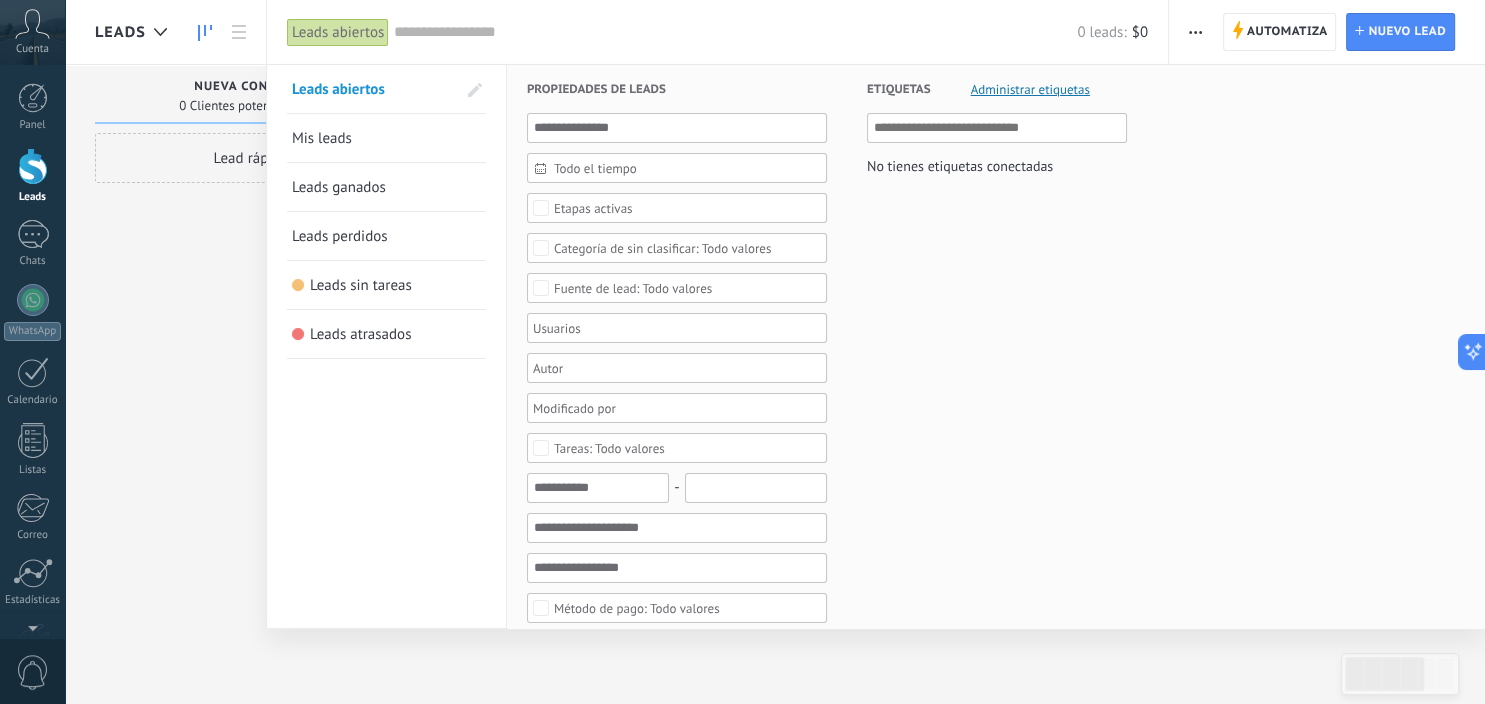 scroll, scrollTop: 115, scrollLeft: 0, axis: vertical 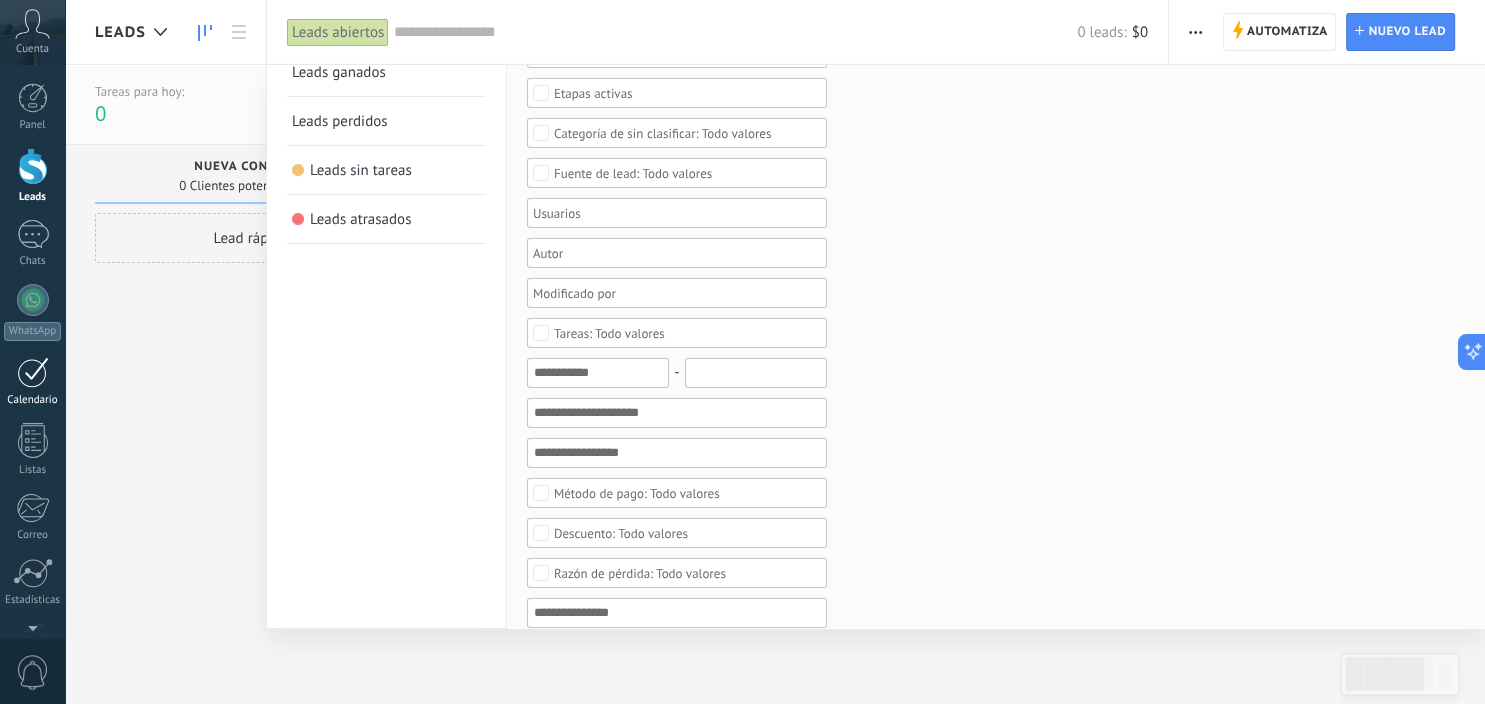 click at bounding box center (33, 372) 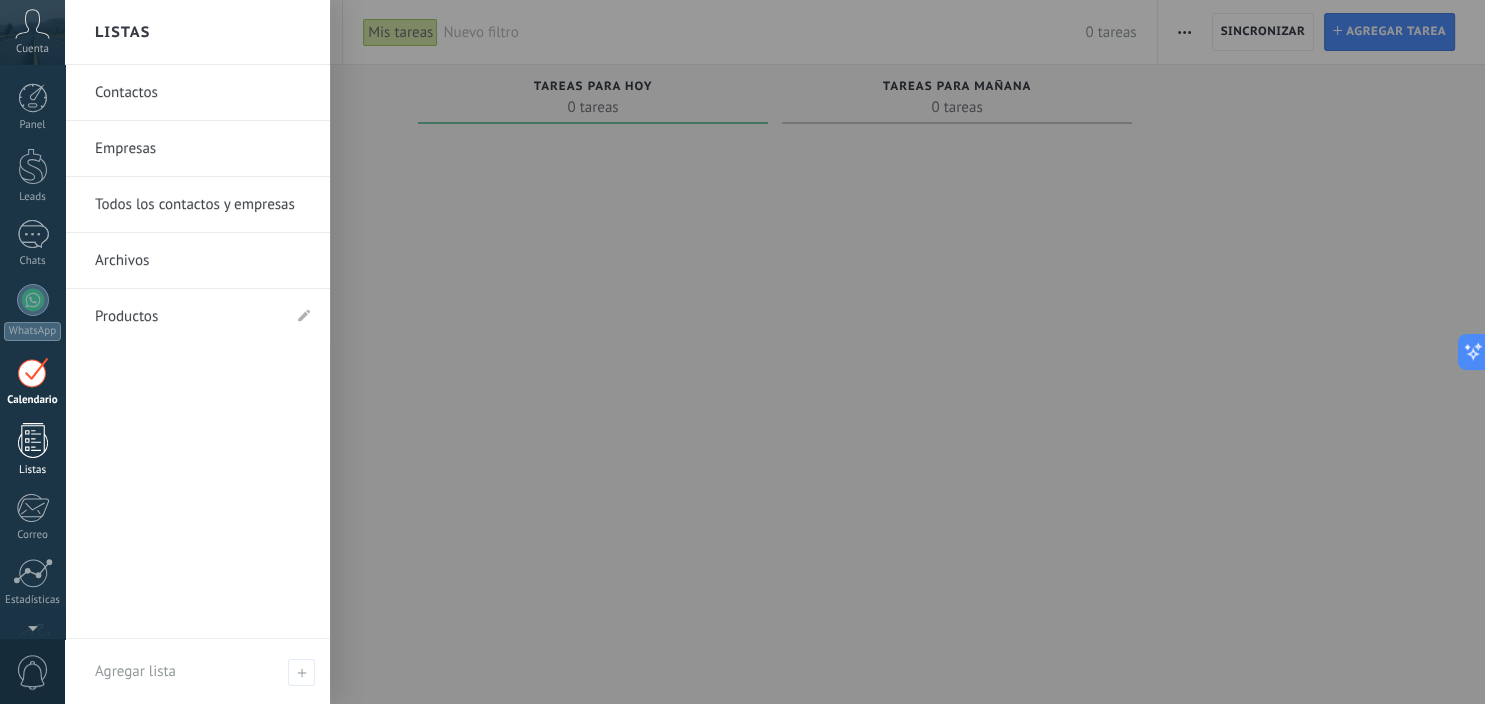 click at bounding box center (33, 440) 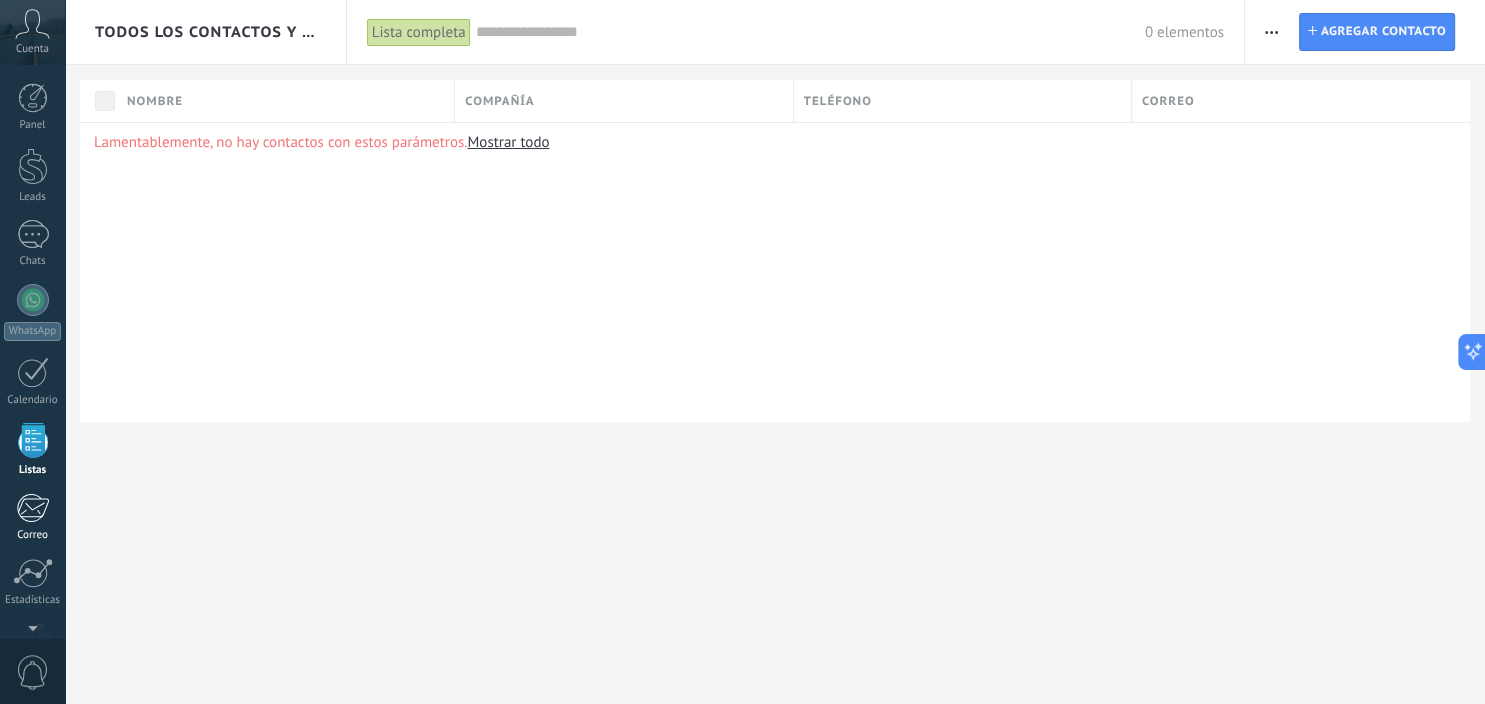 click on "Correo" at bounding box center [32, 517] 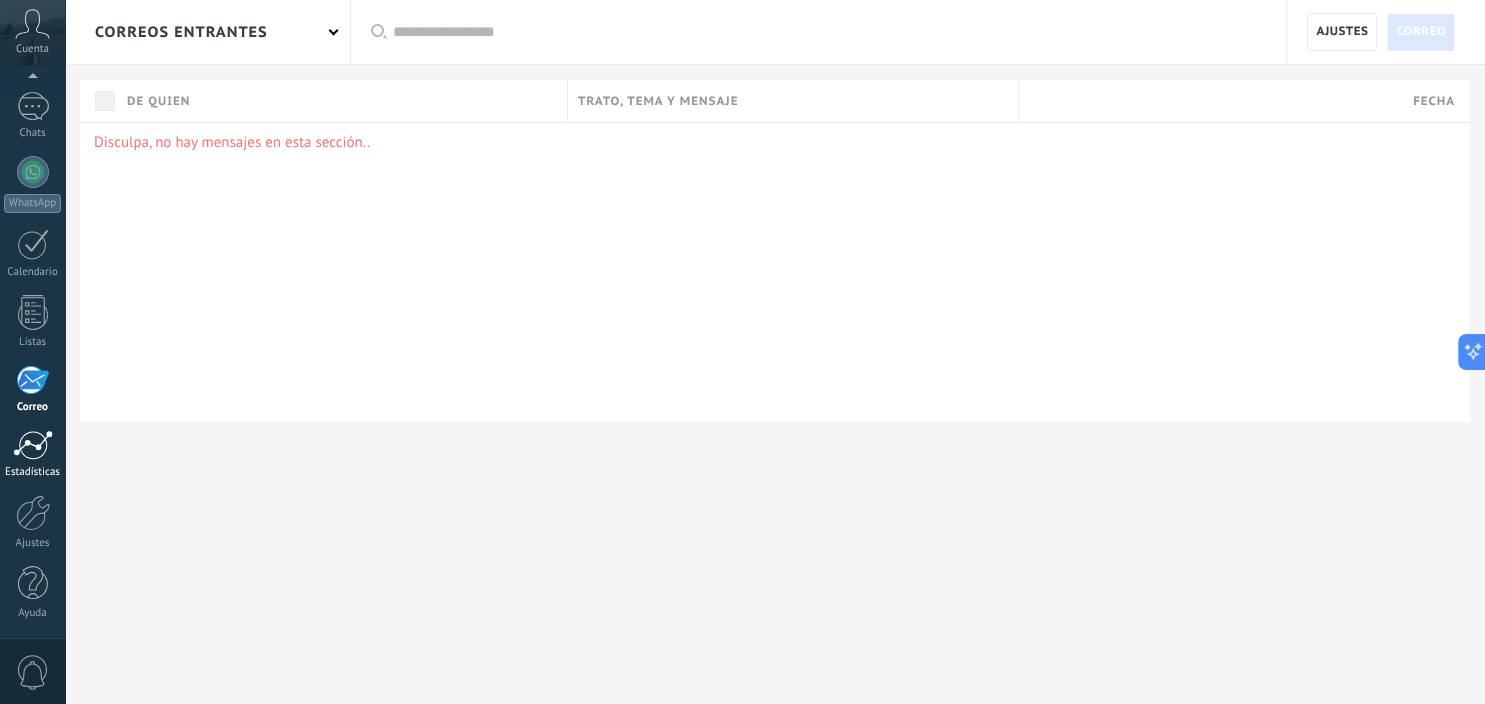 click at bounding box center (33, 445) 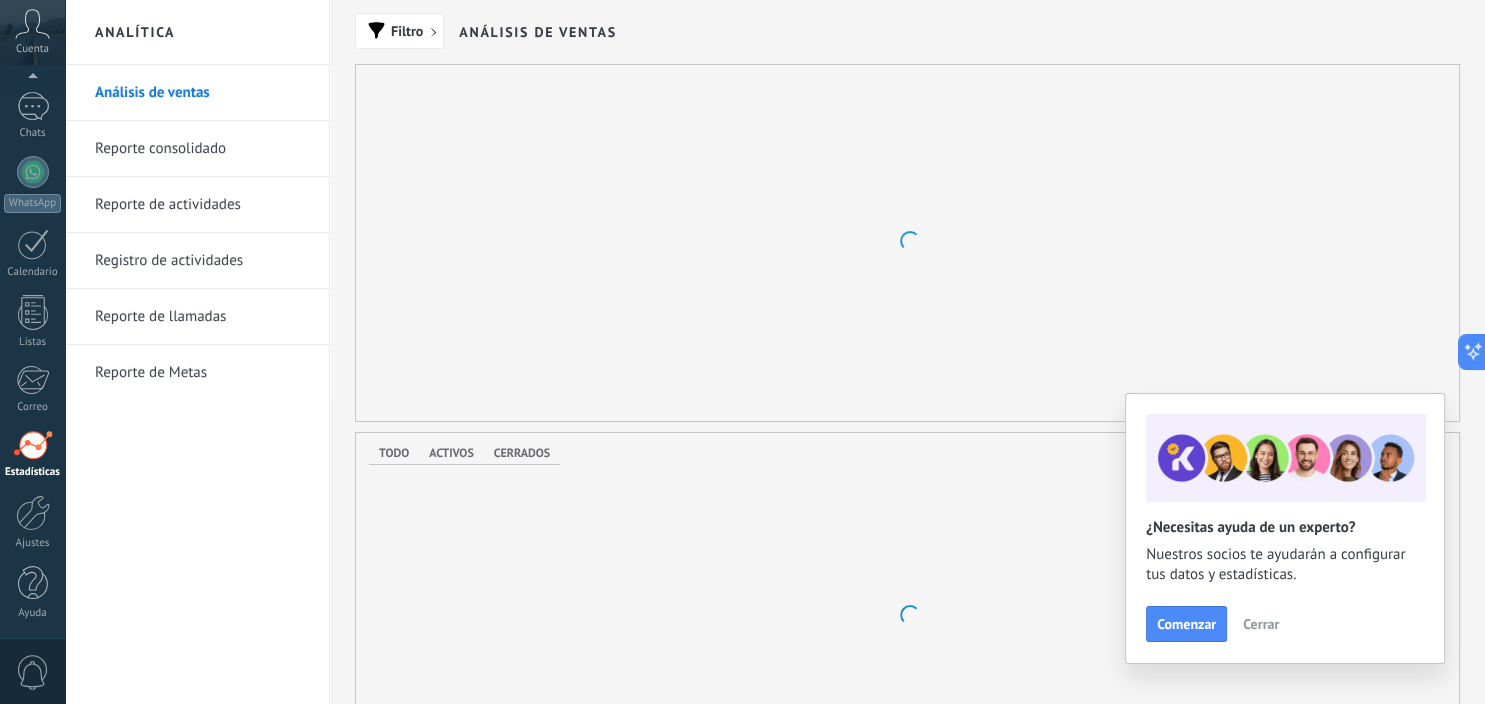 scroll, scrollTop: 128, scrollLeft: 0, axis: vertical 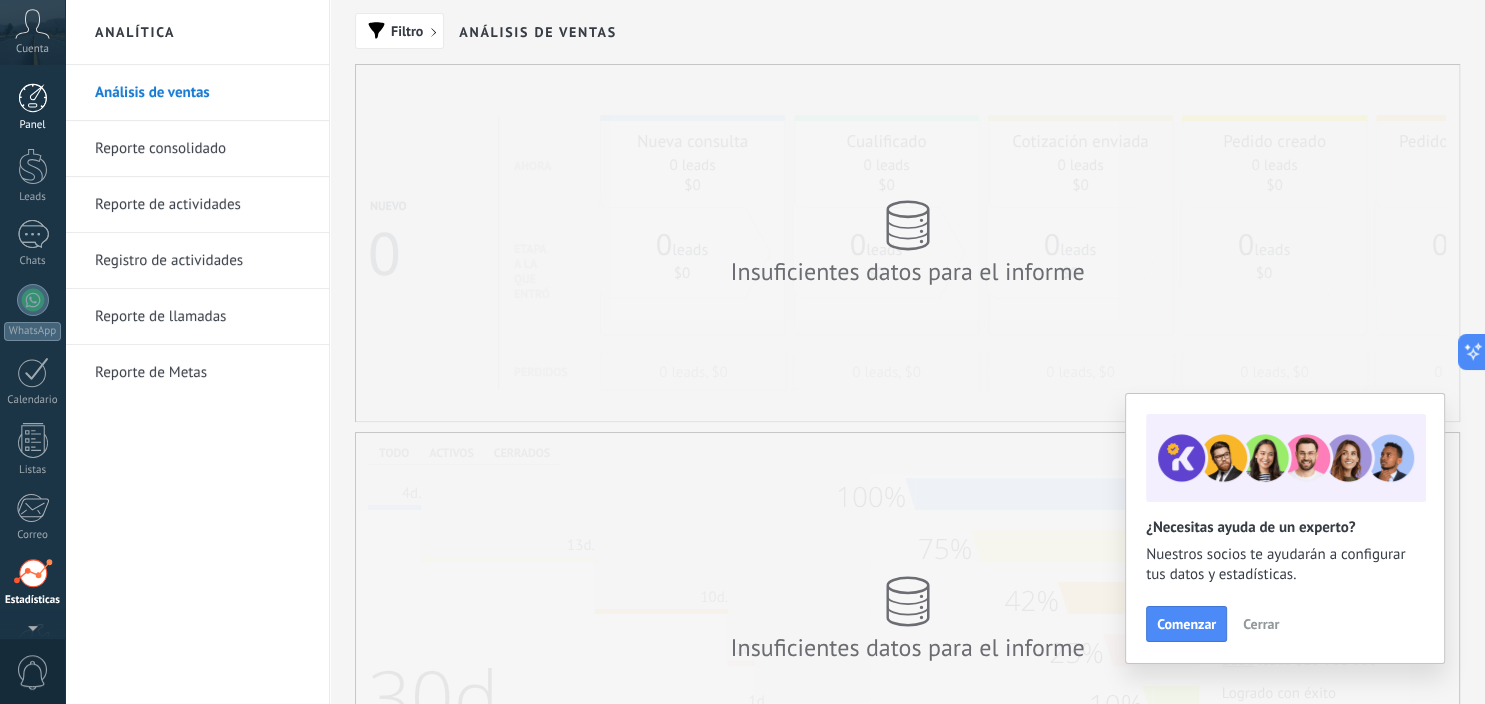 click at bounding box center [33, 98] 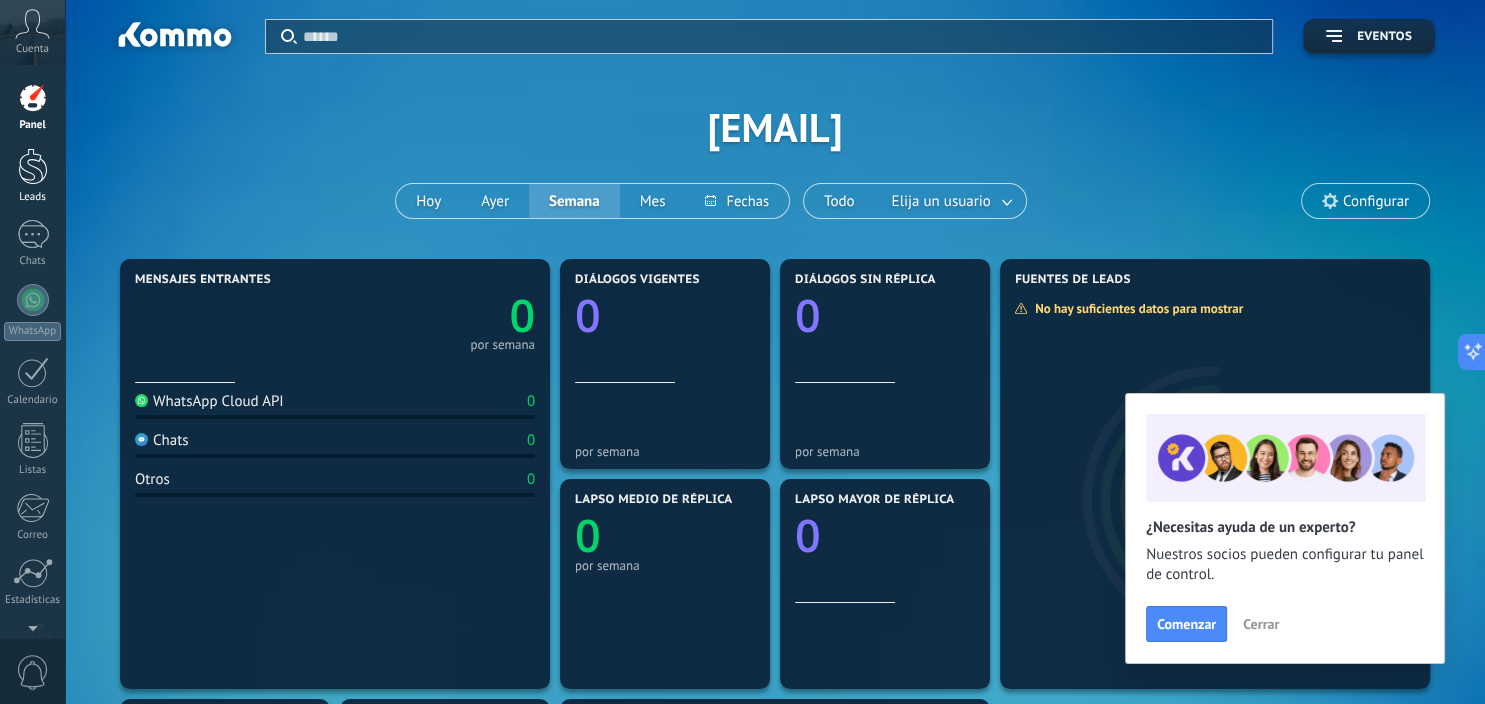 click at bounding box center (33, 166) 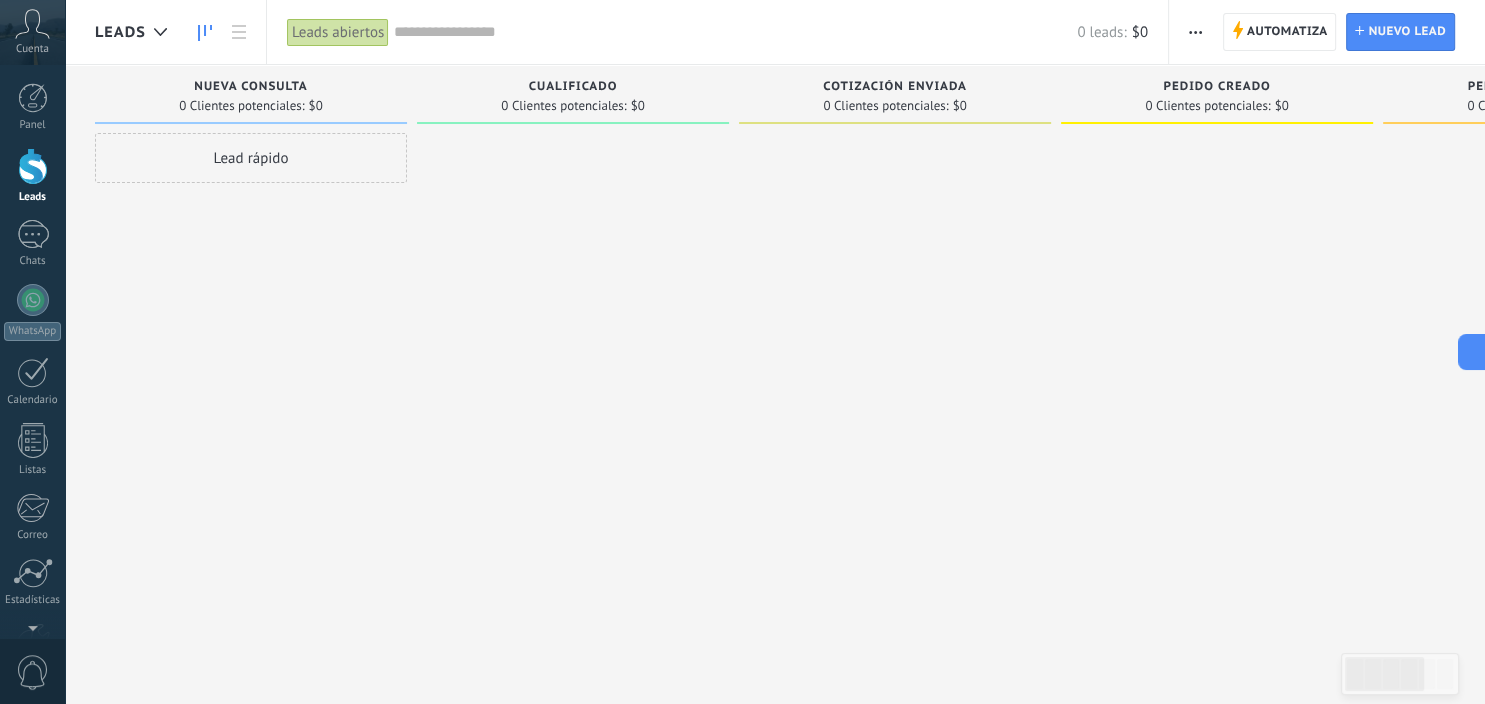 click on "Leads" at bounding box center (33, 197) 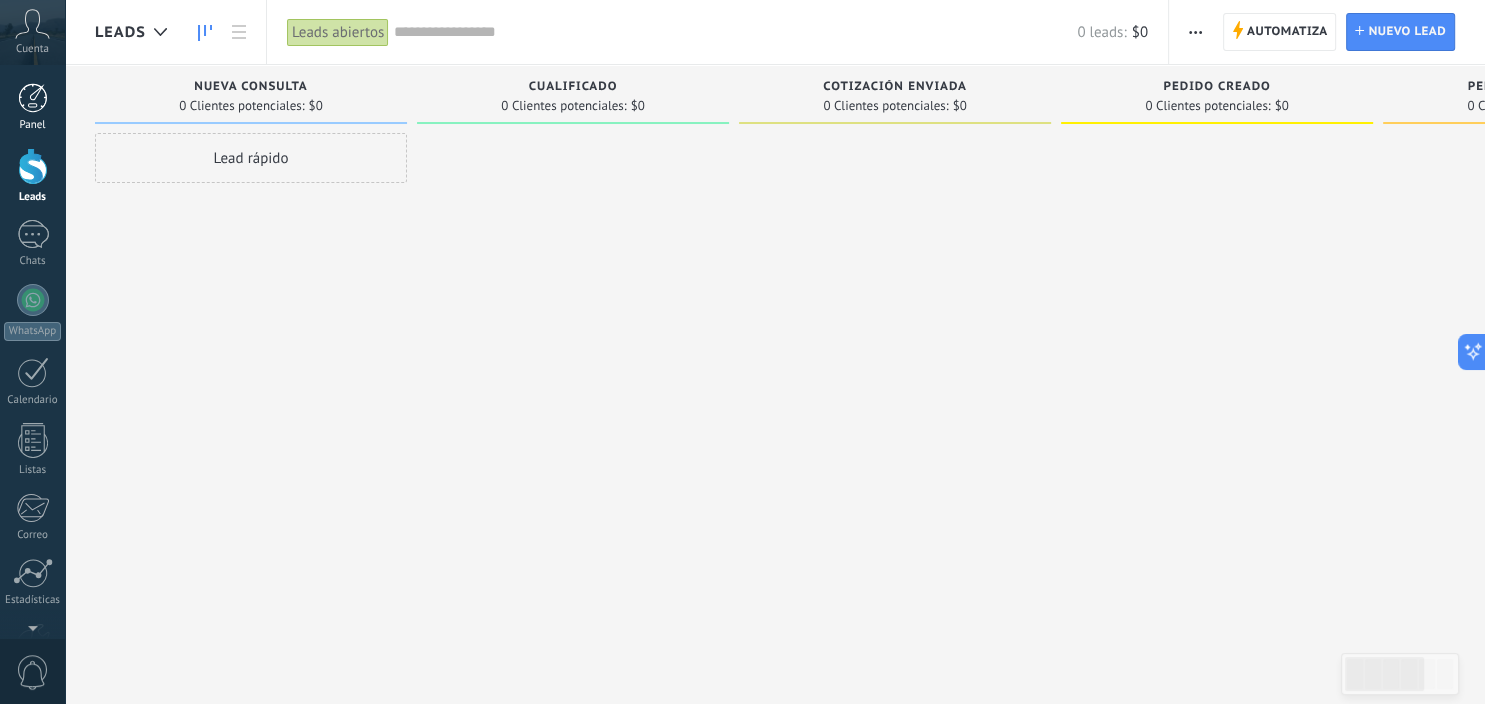 click at bounding box center [33, 98] 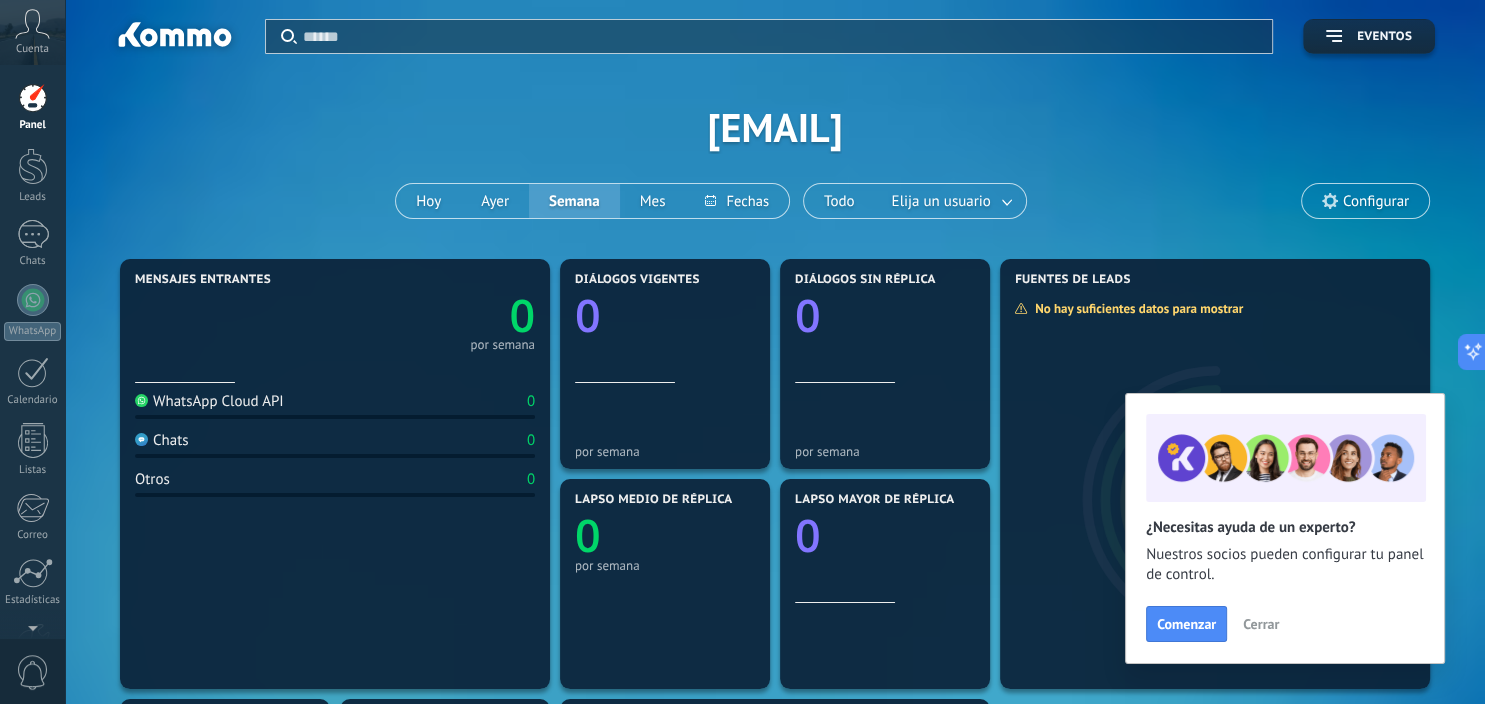 click on "Aplicar Eventos [EMAIL] Hoy Ayer Semana Mes Todo Elija un usuario Configurar" at bounding box center [775, 127] 